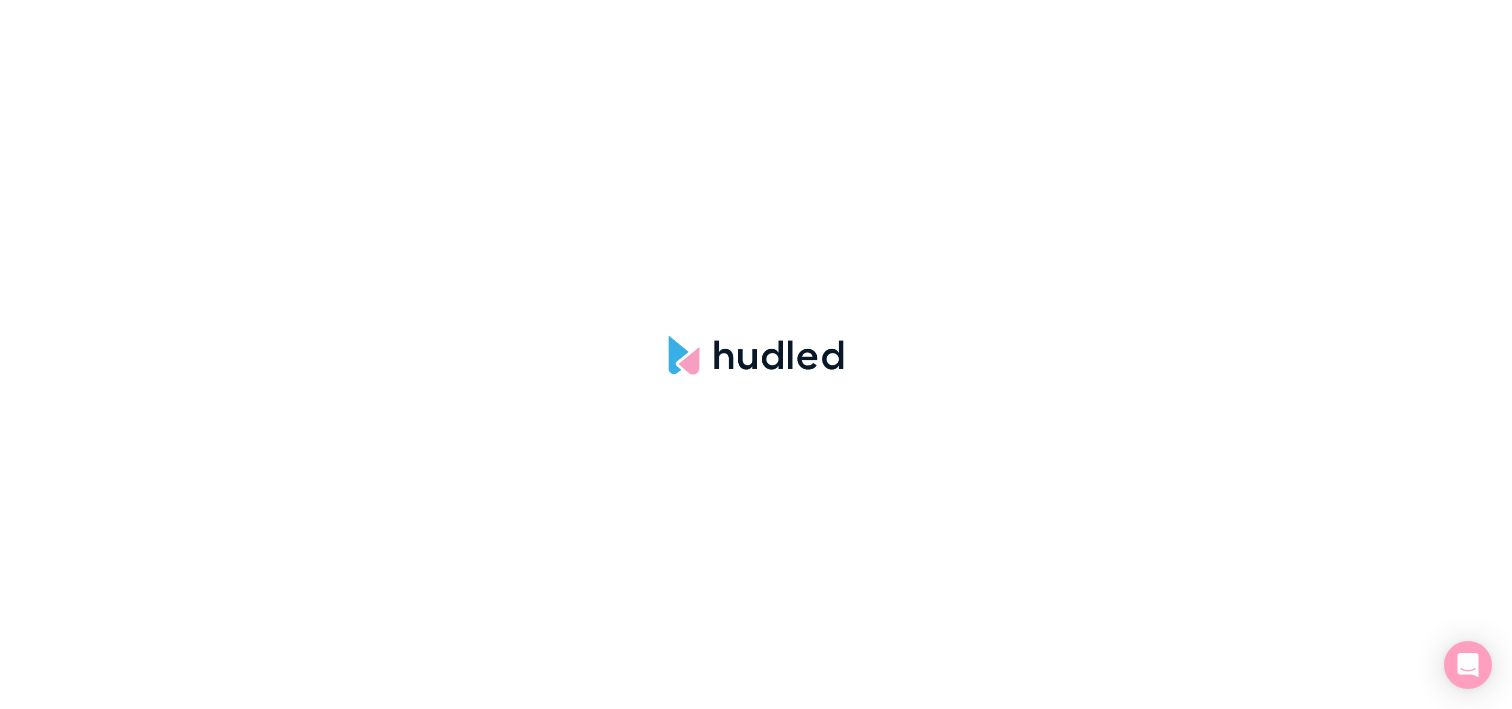 scroll, scrollTop: 0, scrollLeft: 0, axis: both 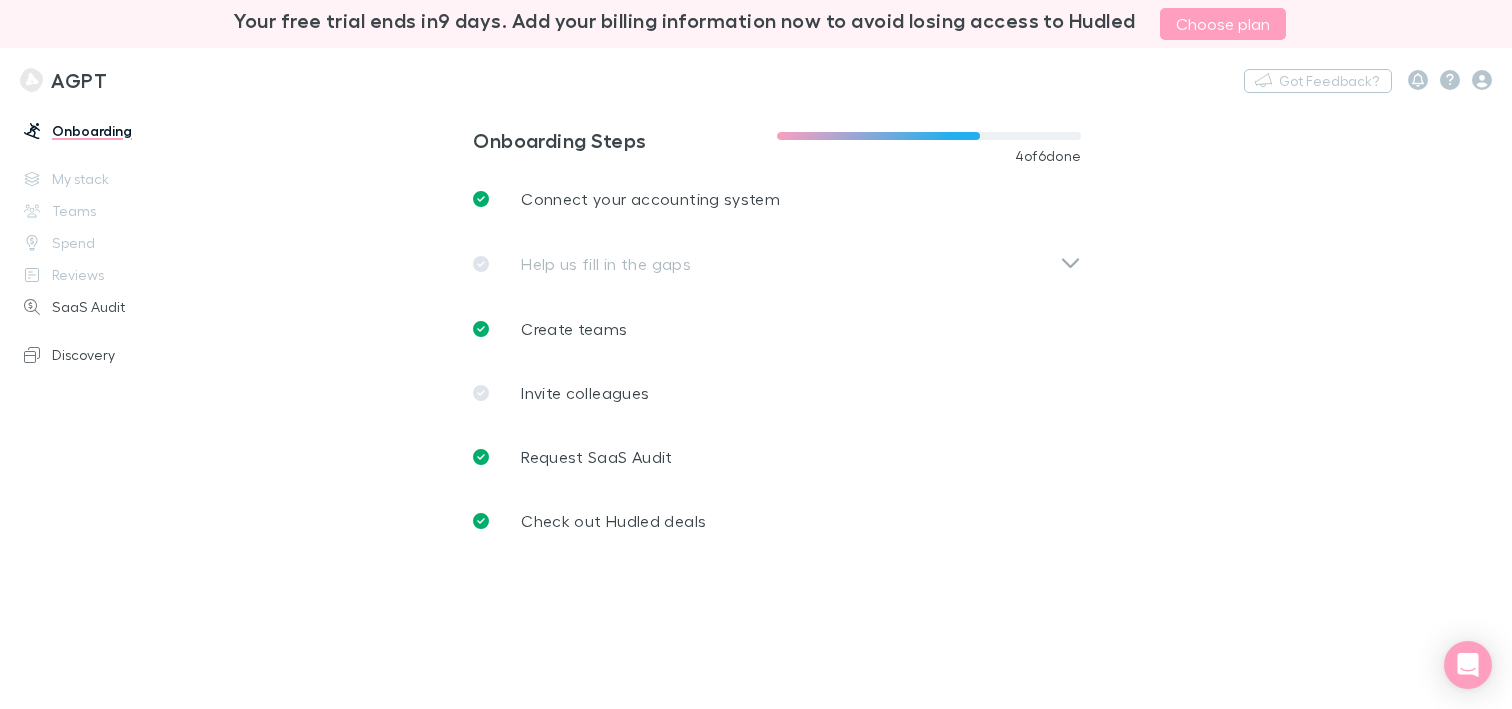 click on "Onboarding" at bounding box center [125, 131] 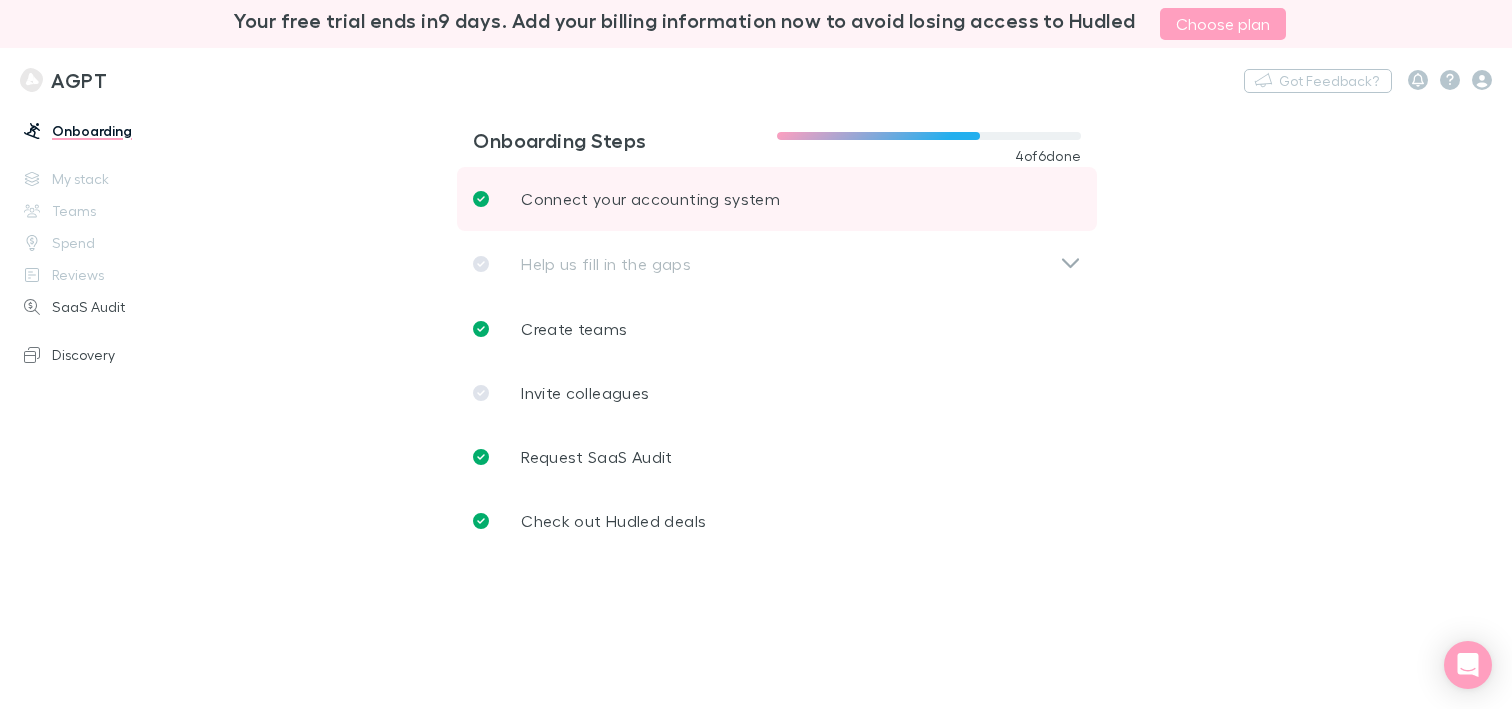 click on "Connect your accounting system" at bounding box center (777, 199) 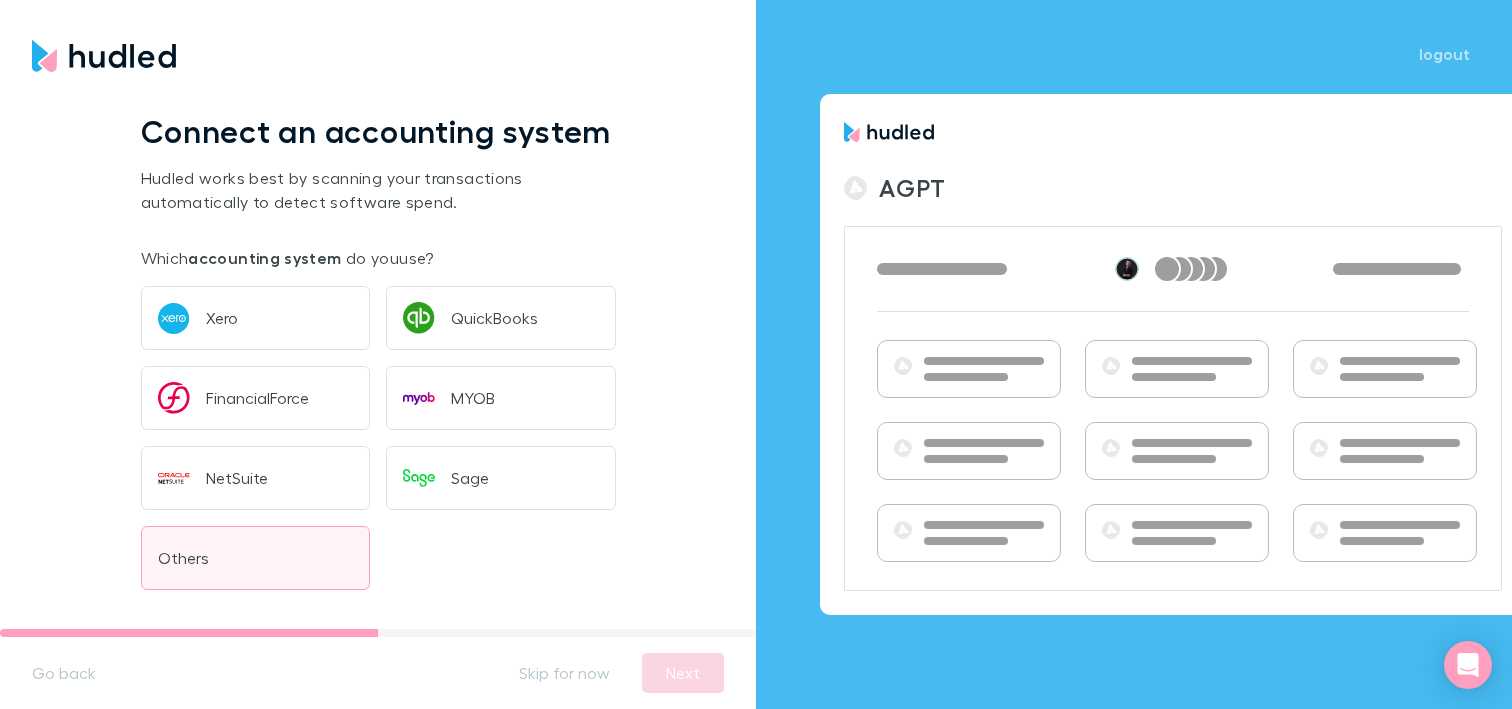 scroll, scrollTop: 9, scrollLeft: 0, axis: vertical 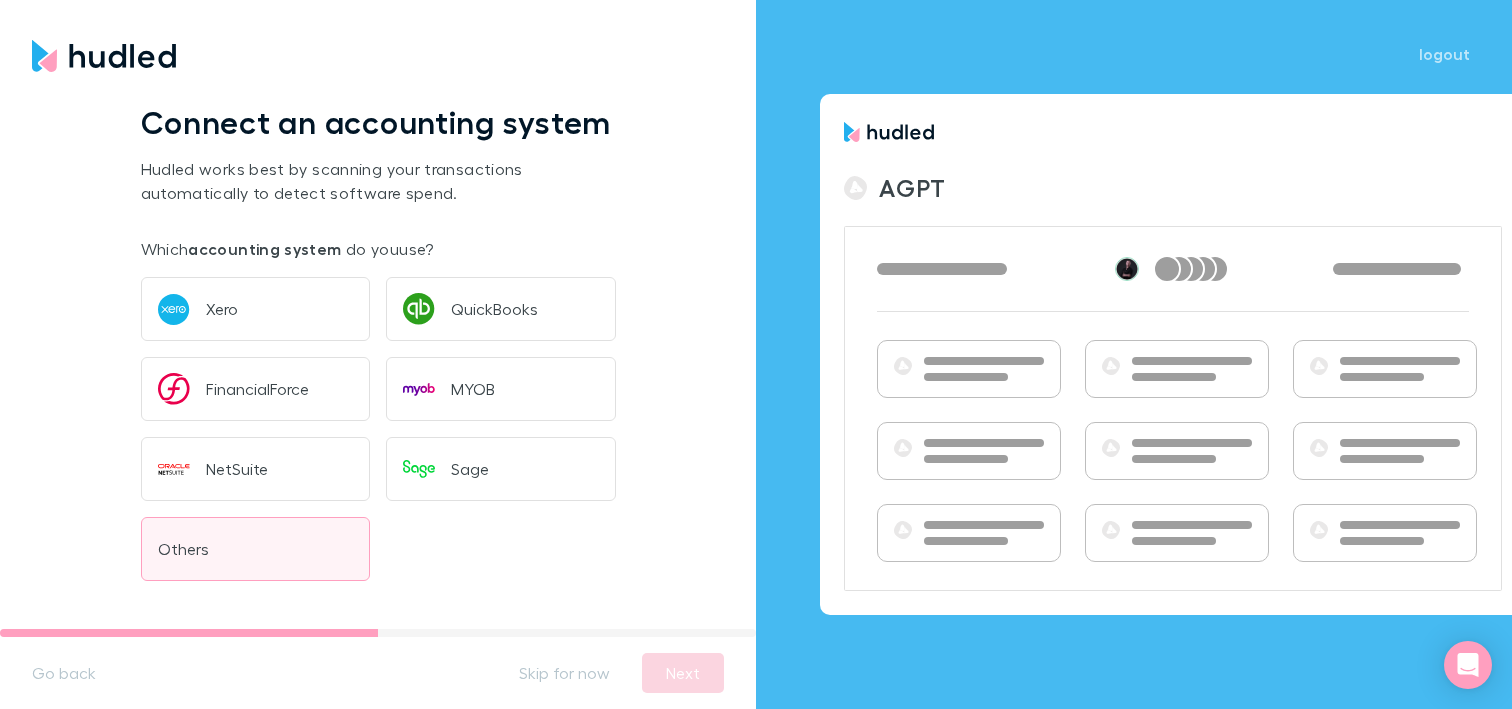 click on "Others" at bounding box center [256, 549] 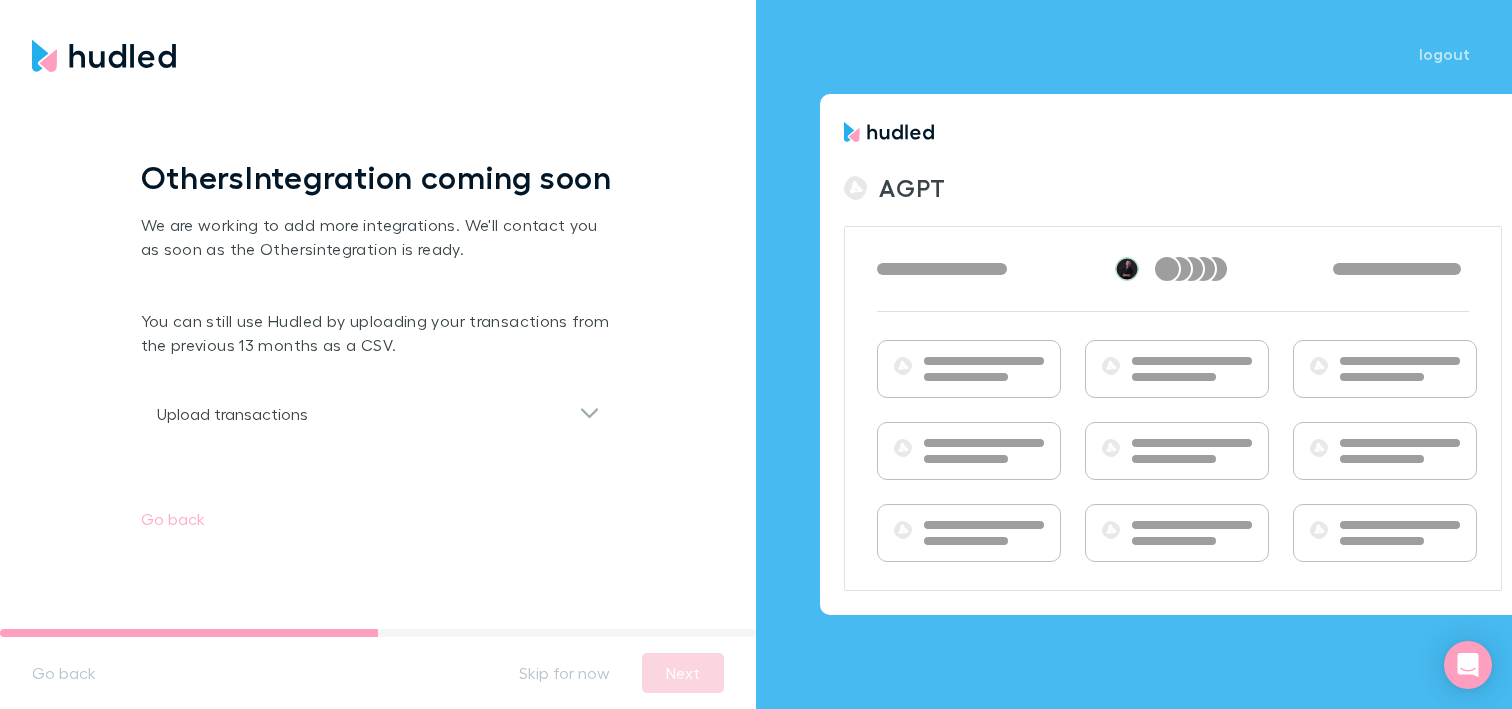 scroll, scrollTop: 0, scrollLeft: 0, axis: both 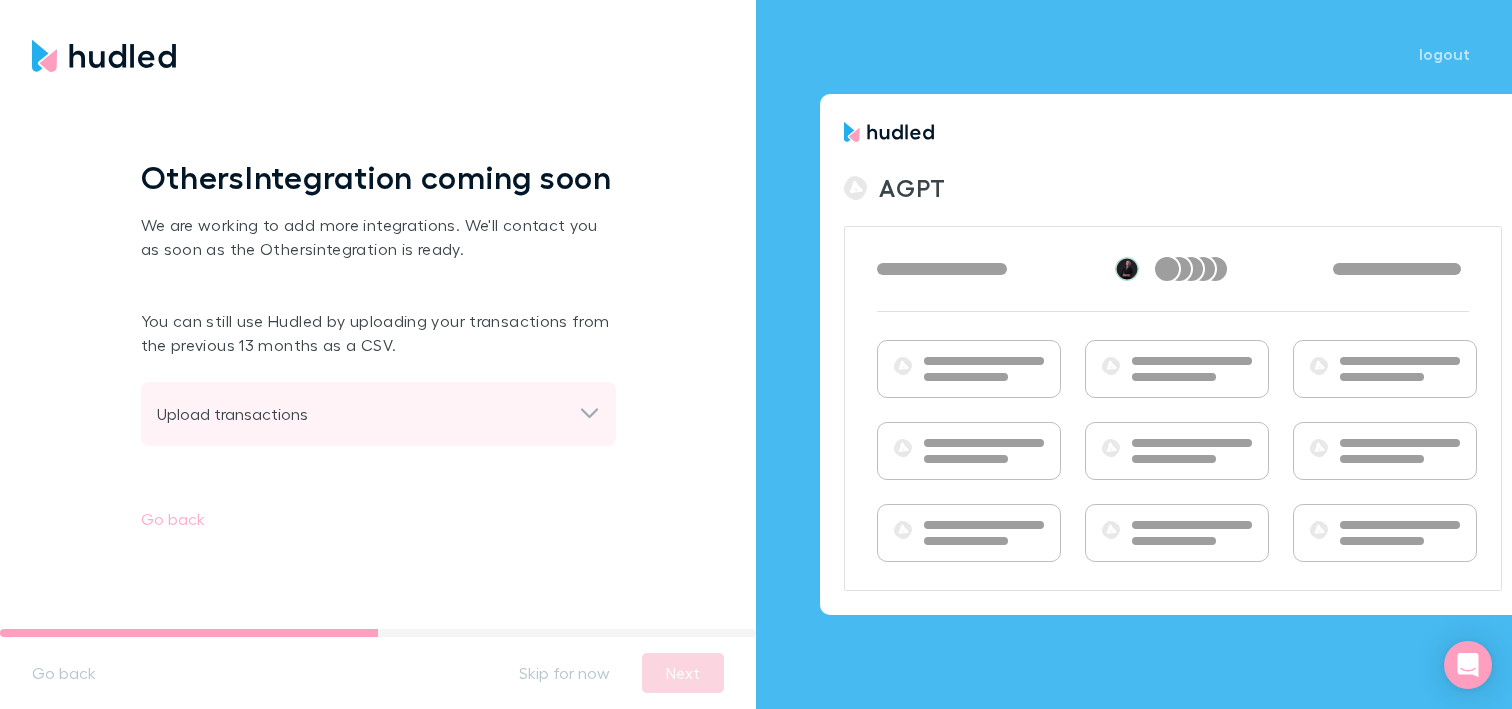 click on "Upload transactions" at bounding box center [368, 414] 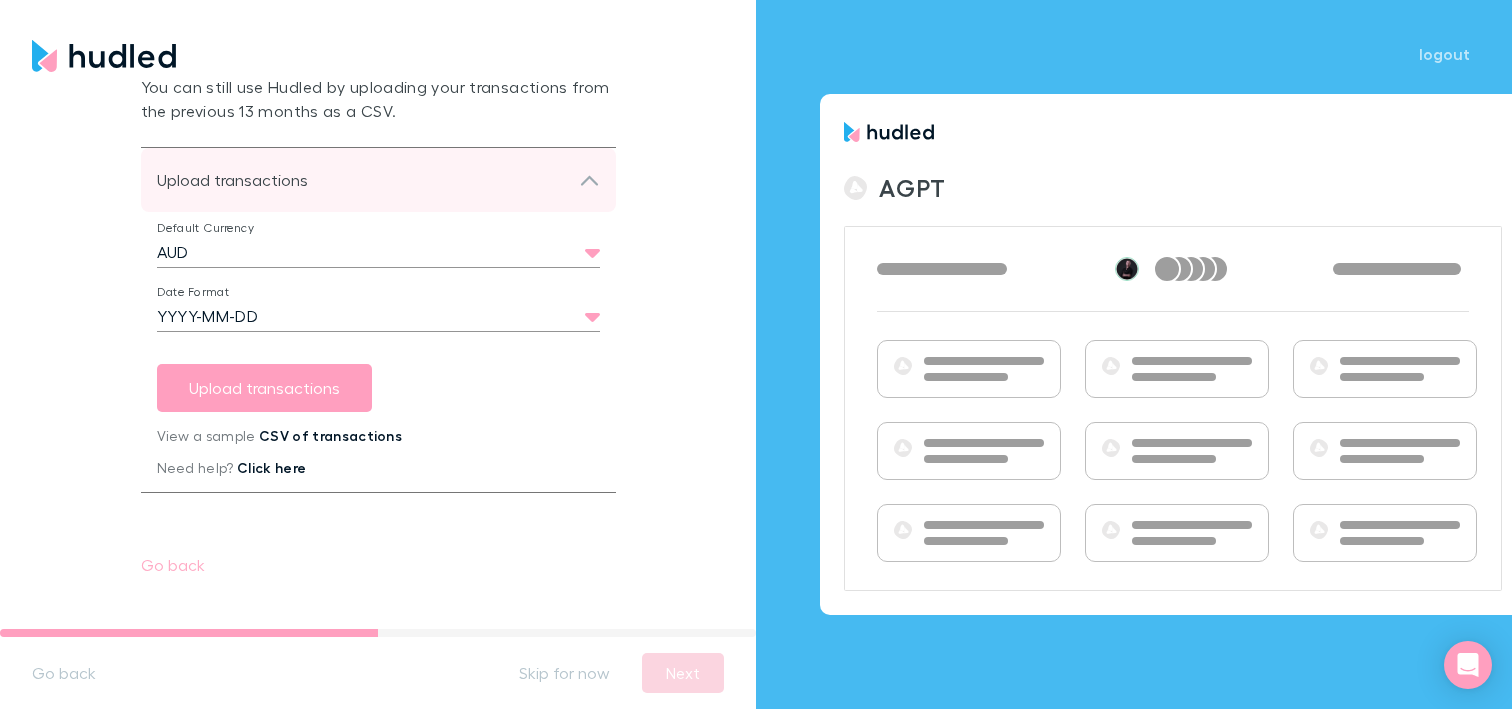 scroll, scrollTop: 212, scrollLeft: 0, axis: vertical 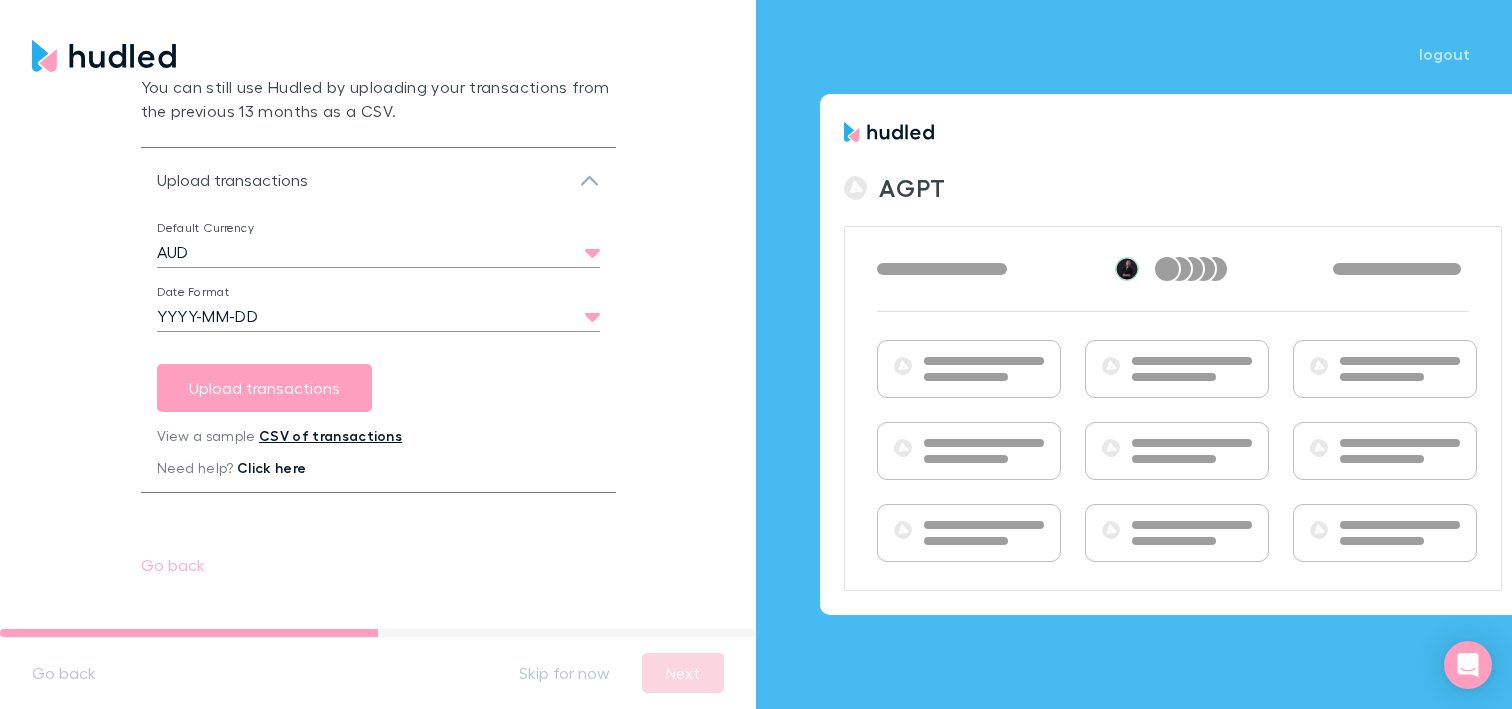 click on "CSV of transactions" at bounding box center (330, 435) 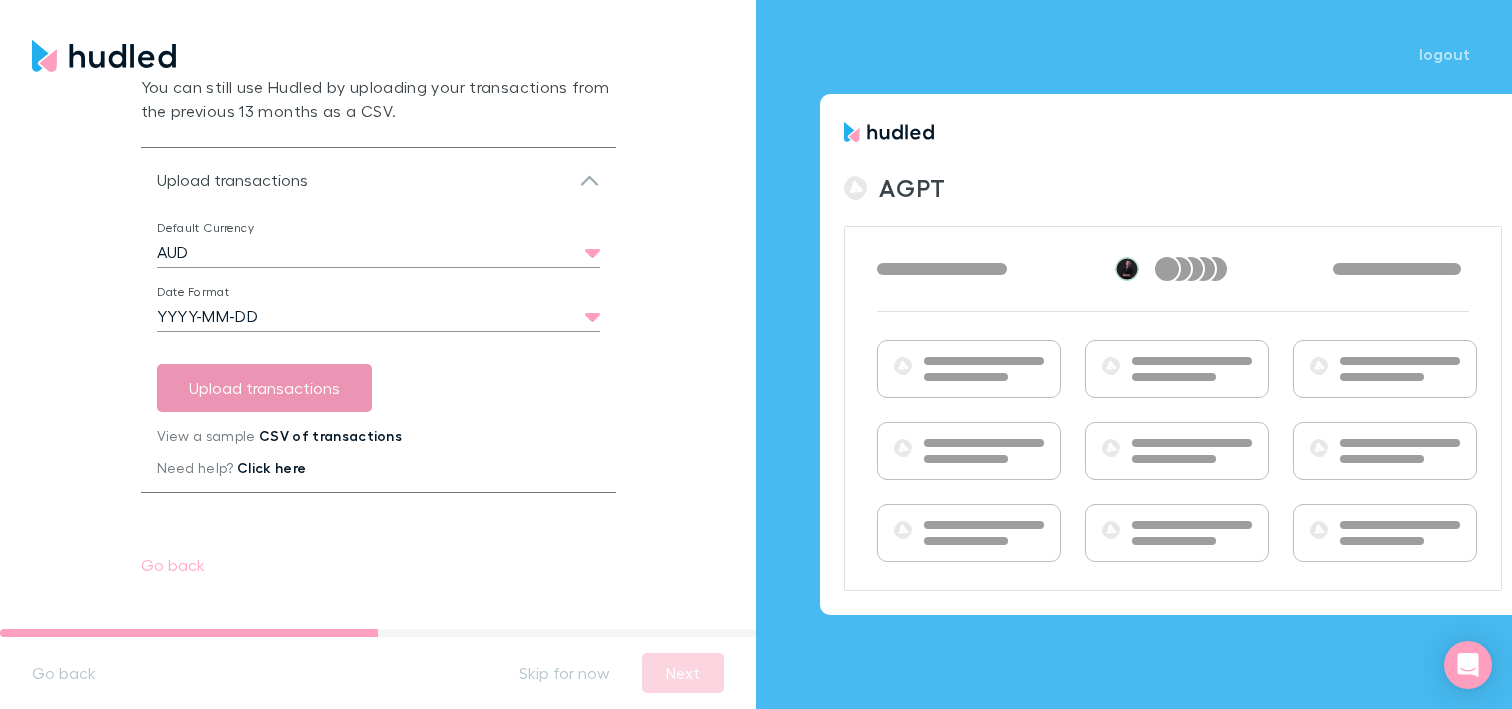 click on "Upload transactions" at bounding box center [264, 388] 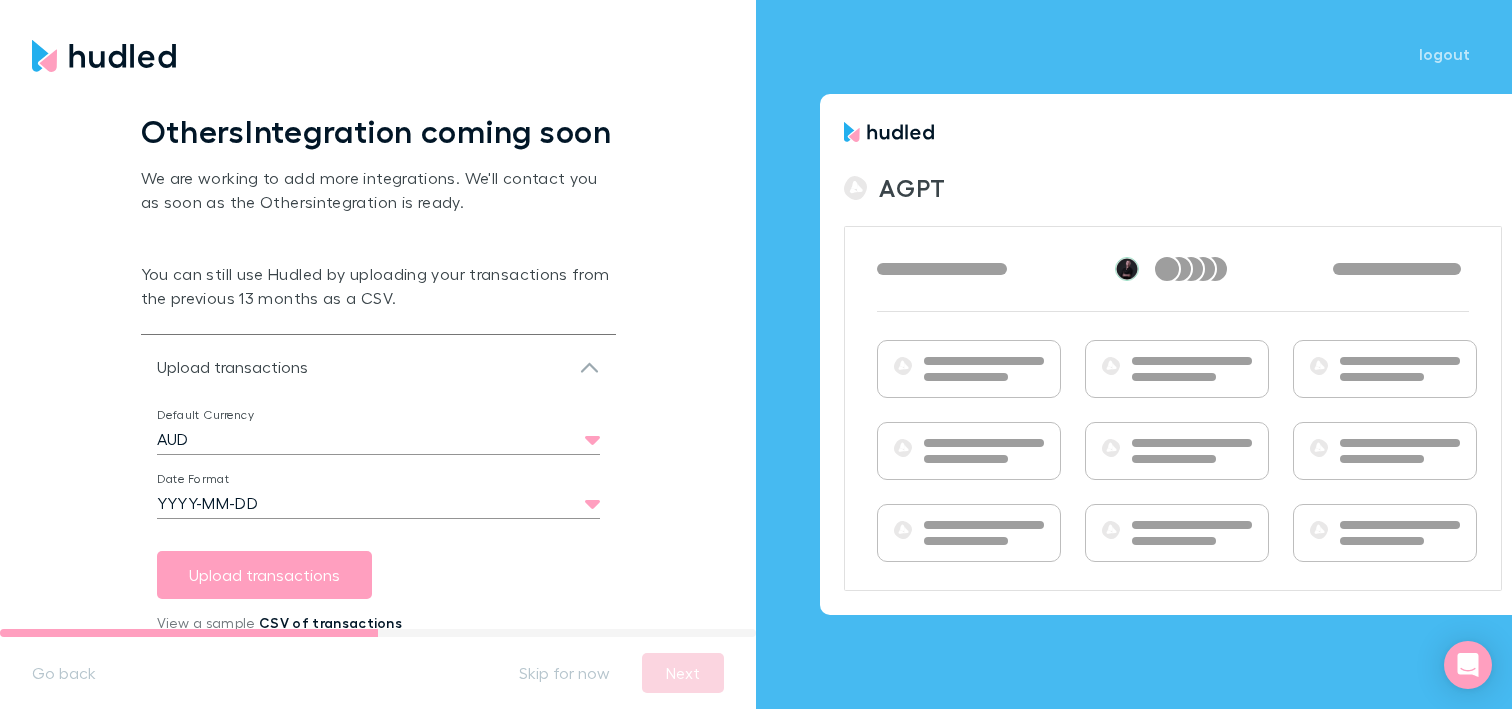 scroll, scrollTop: 226, scrollLeft: 0, axis: vertical 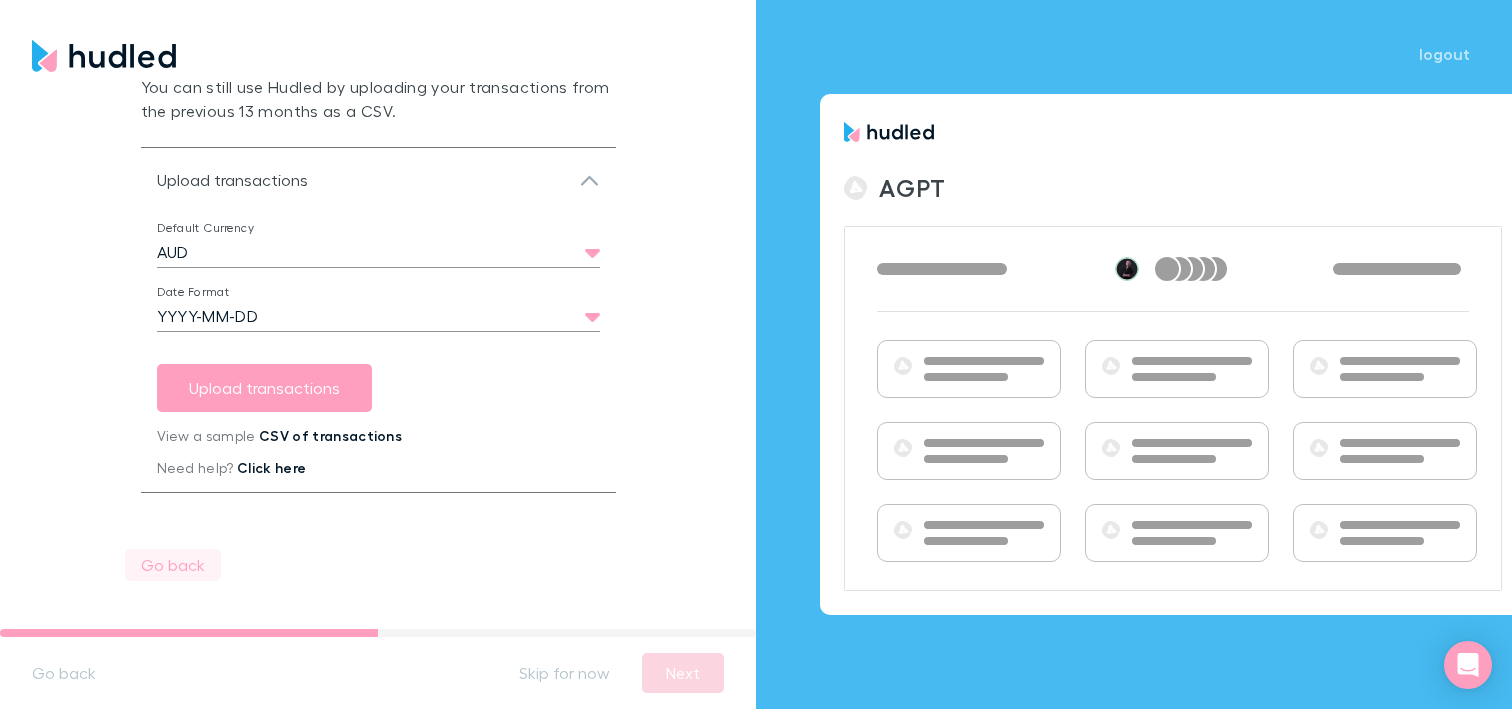 click on "Go back" at bounding box center (173, 565) 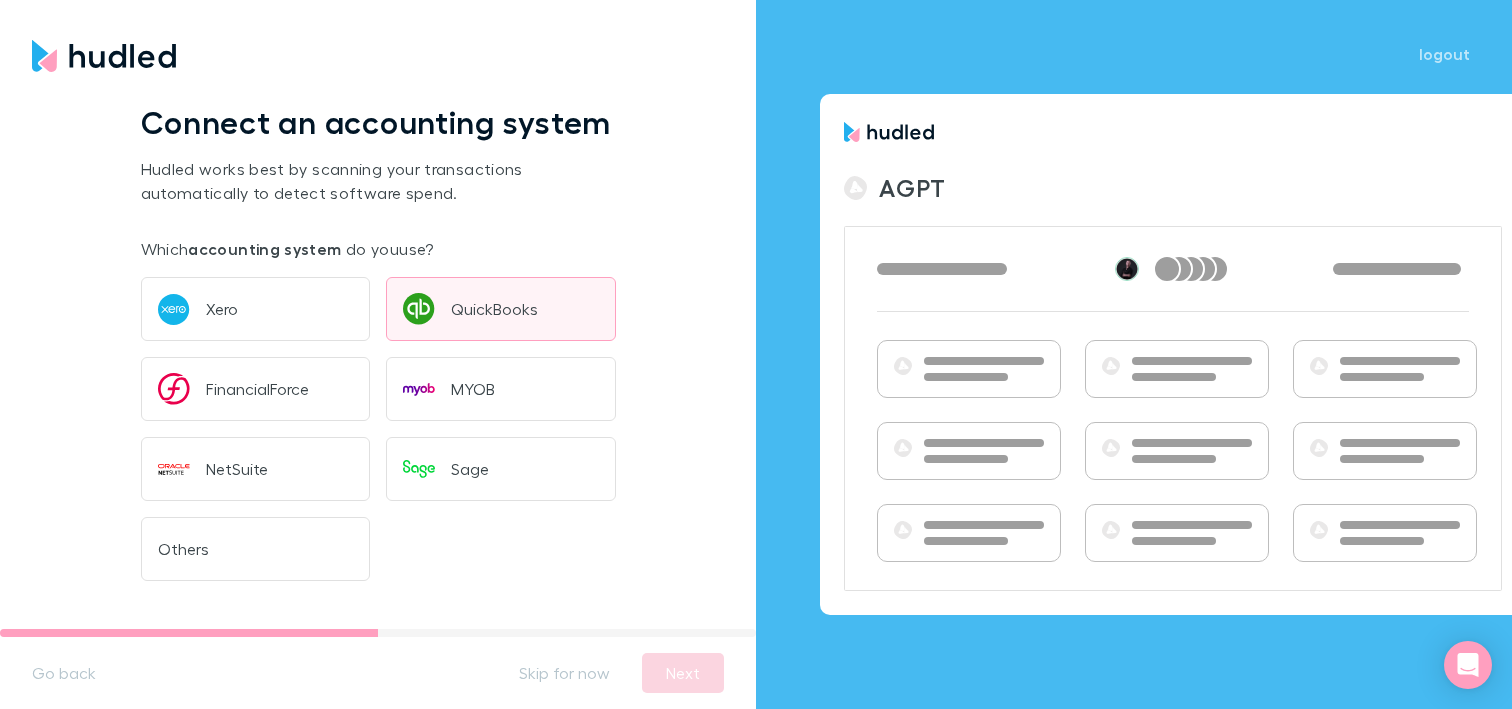 click on "QuickBooks" at bounding box center [501, 309] 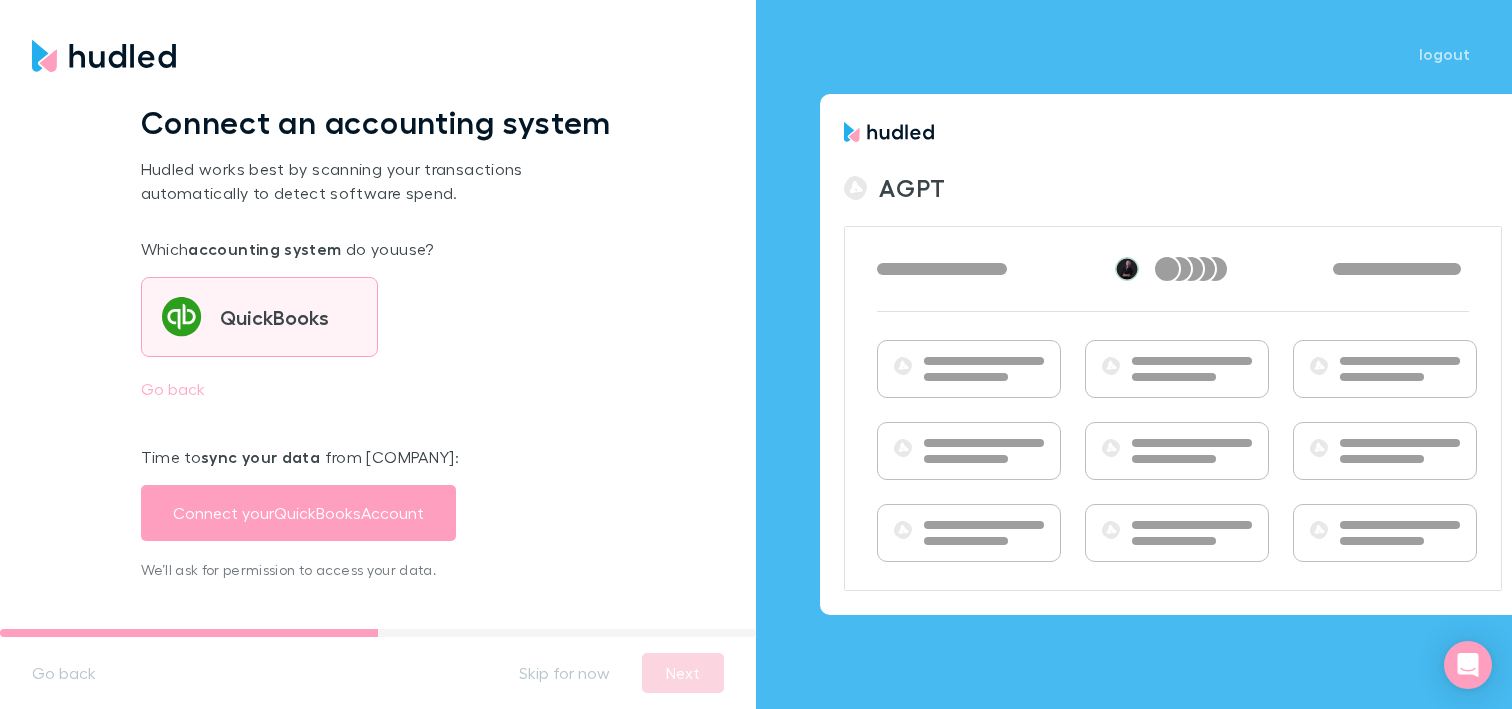 click on "QuickBooks" at bounding box center (274, 317) 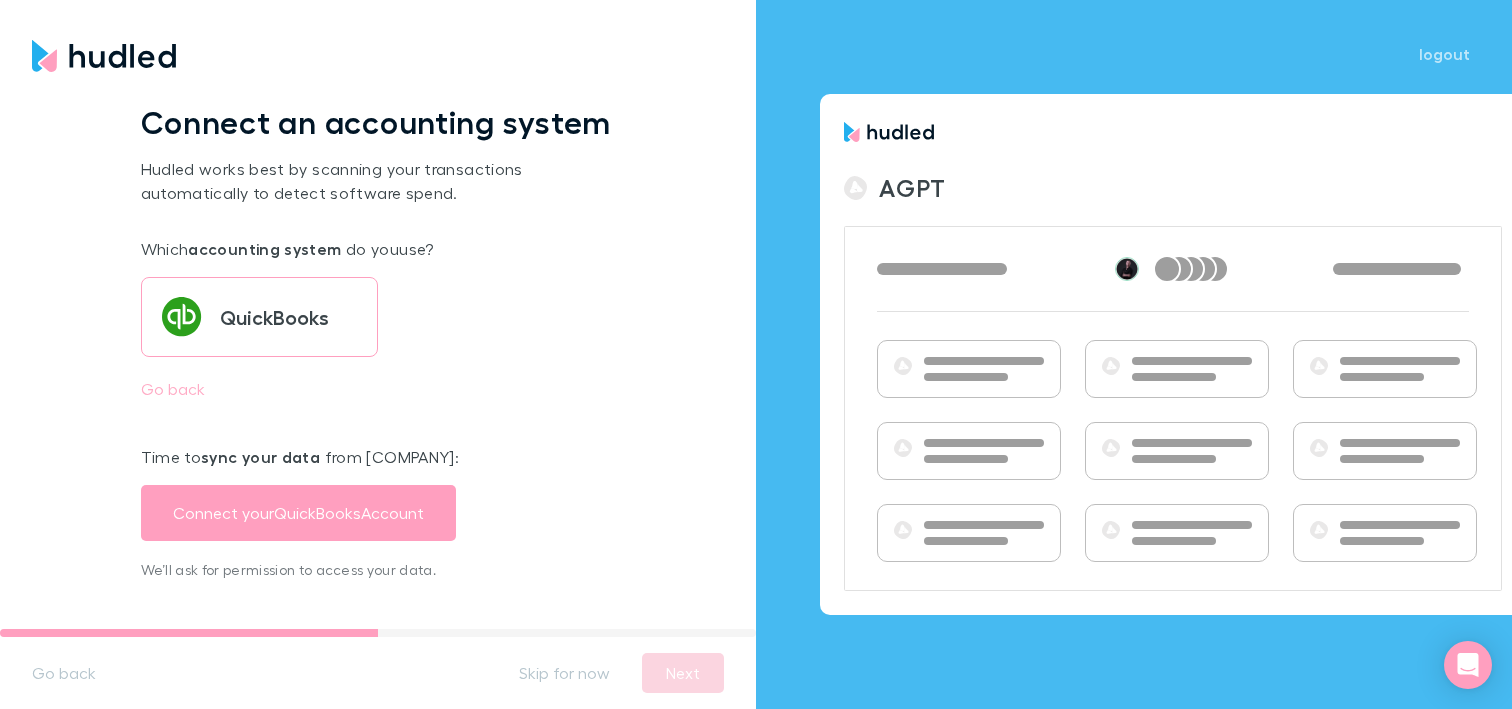 type 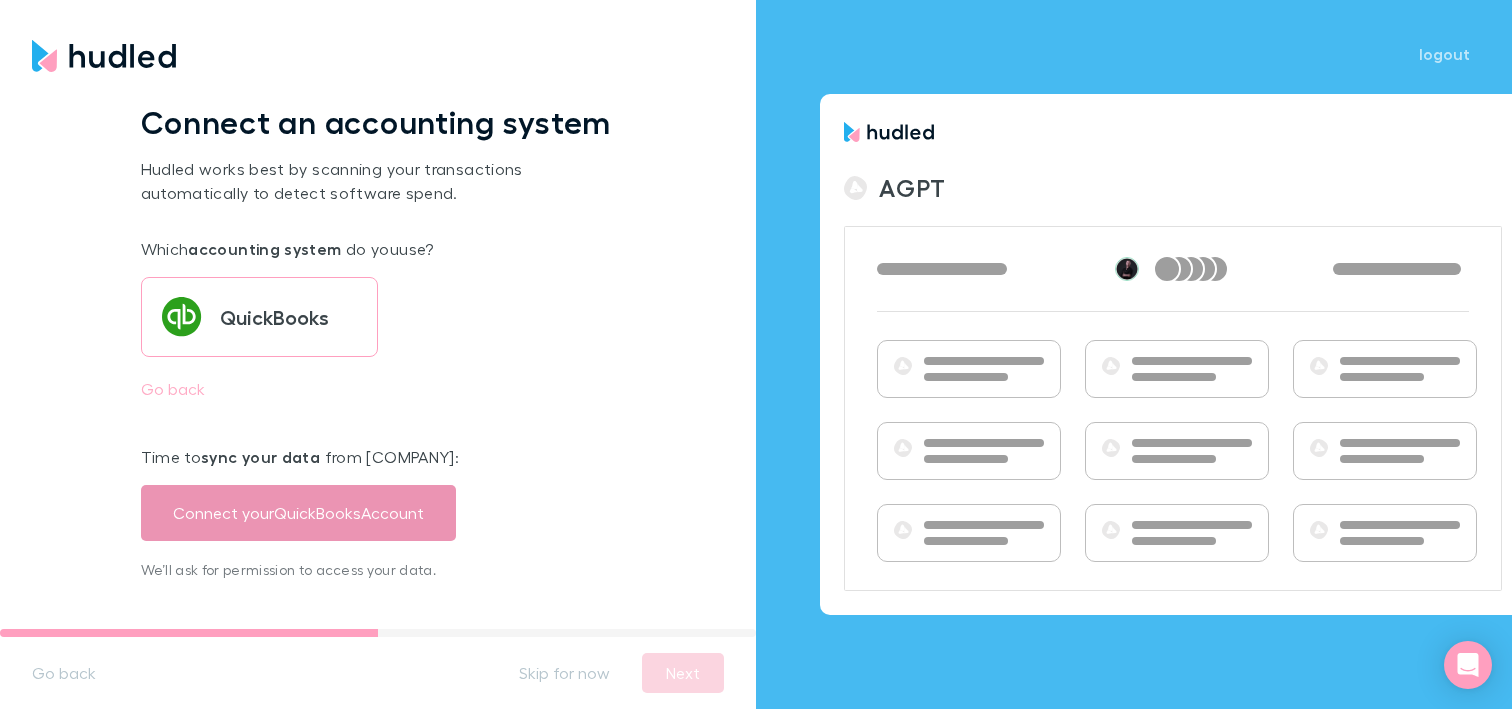 click on "Connect your  QuickBooks  Account" at bounding box center (298, 513) 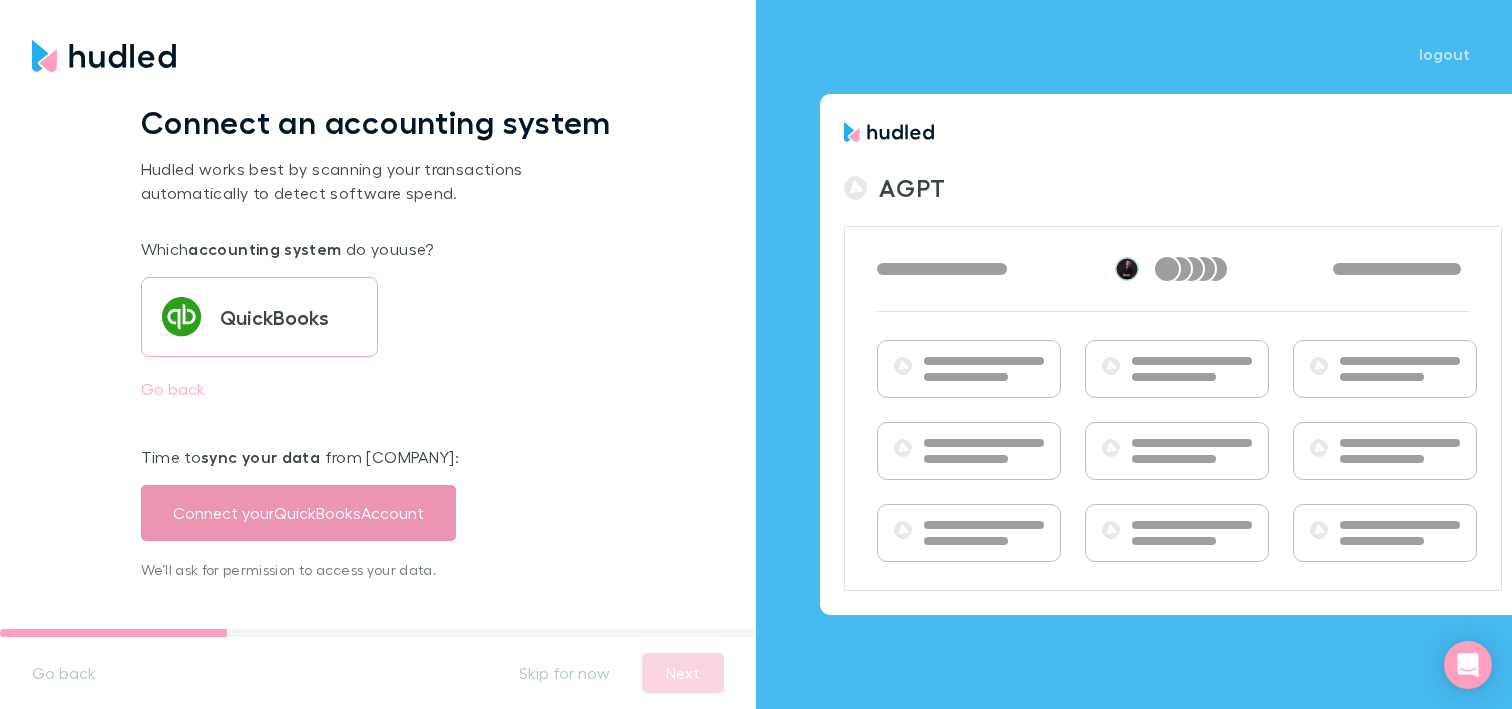 click on "Connect your  QuickBooks  Account" at bounding box center (298, 513) 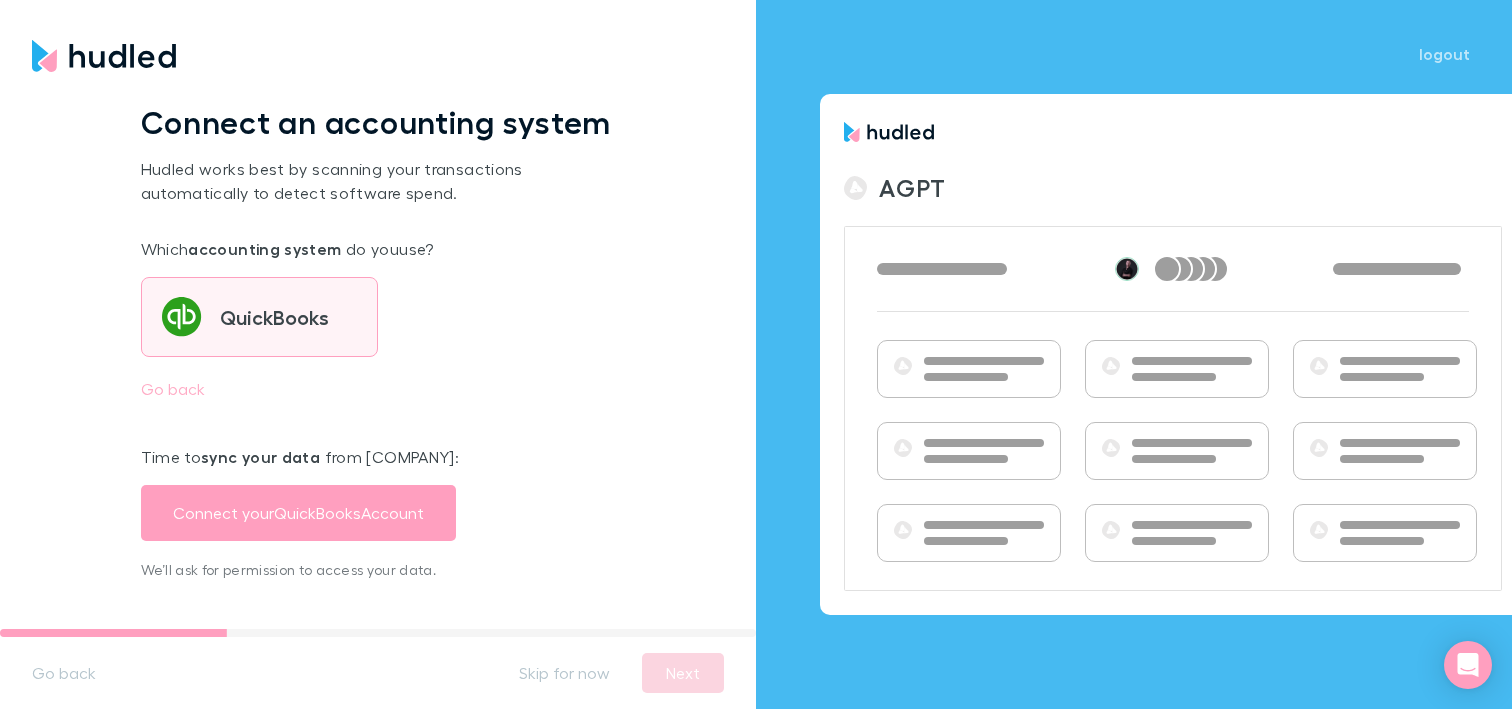 click on "QuickBooks" at bounding box center (260, 317) 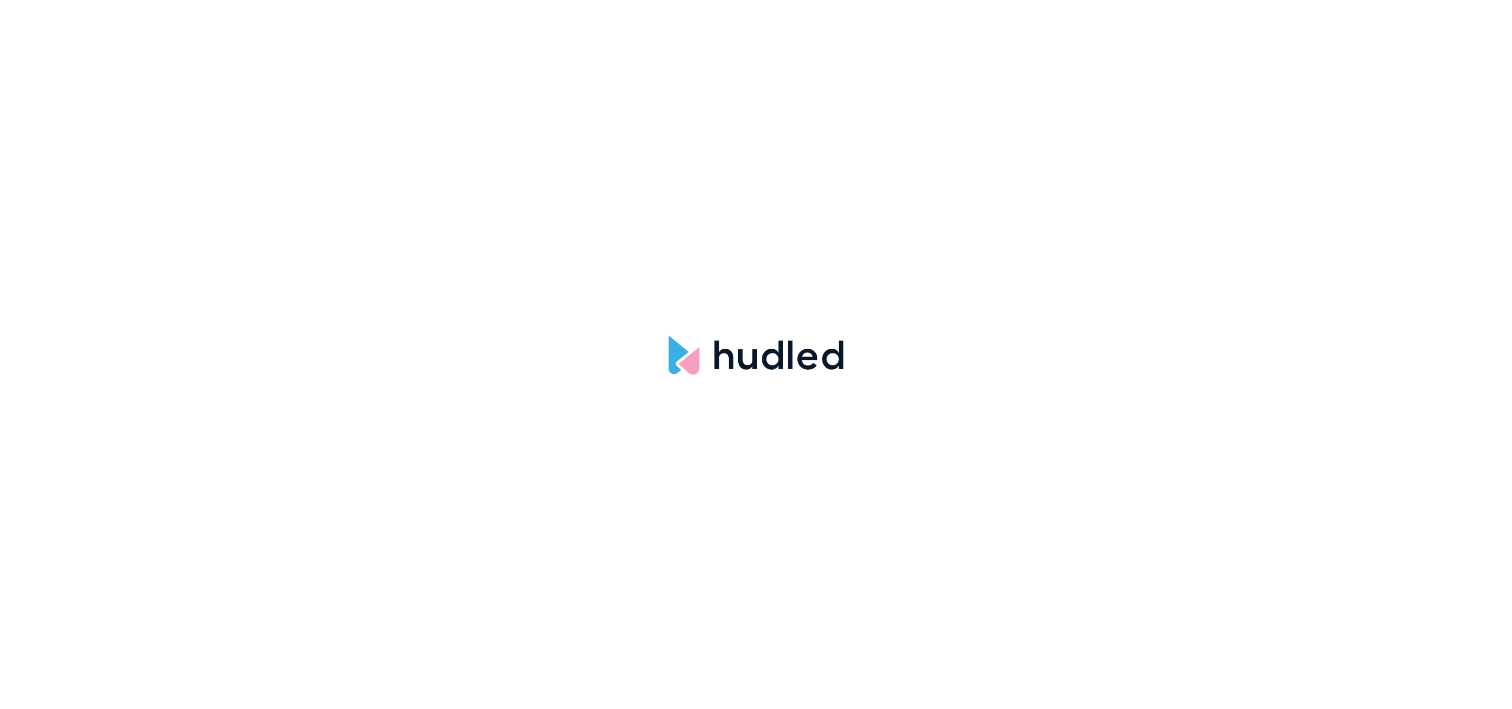 scroll, scrollTop: 0, scrollLeft: 0, axis: both 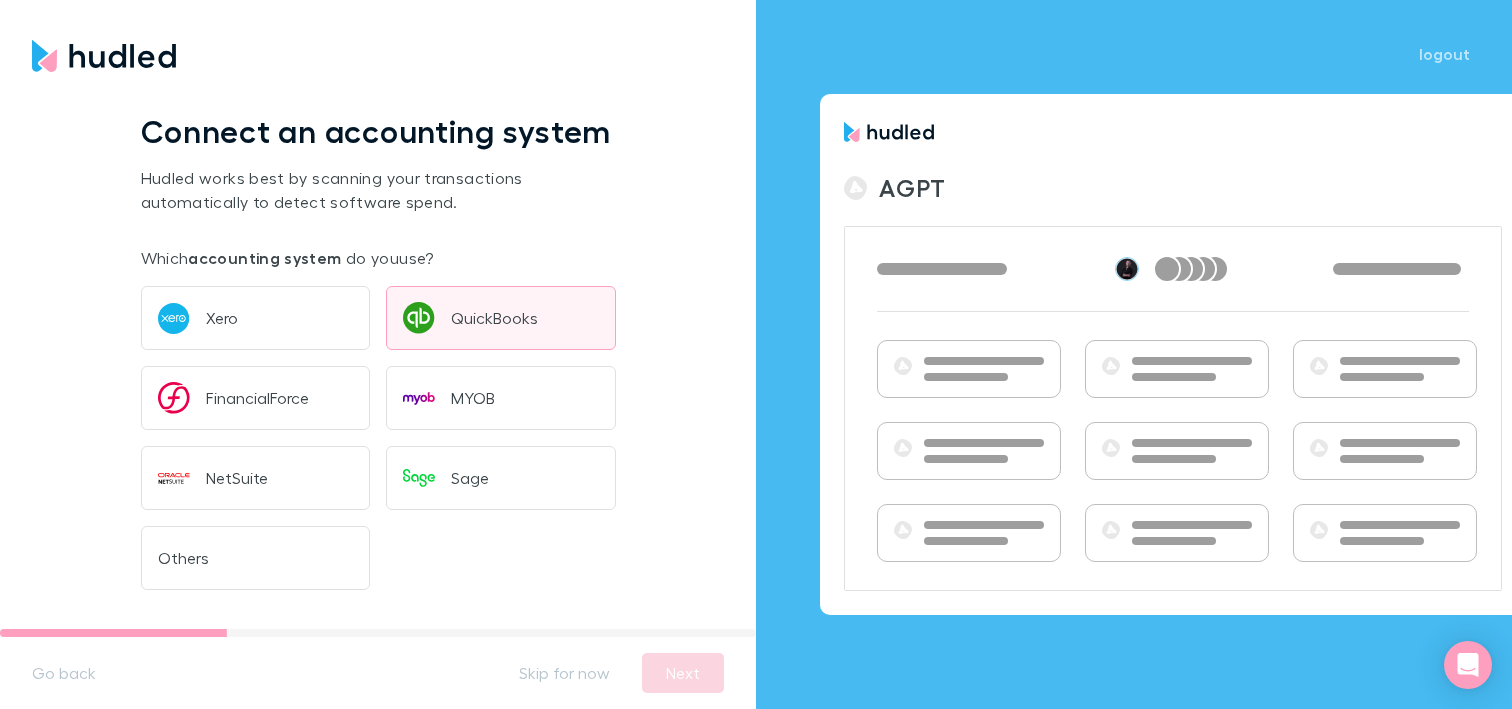 click on "QuickBooks" at bounding box center (494, 318) 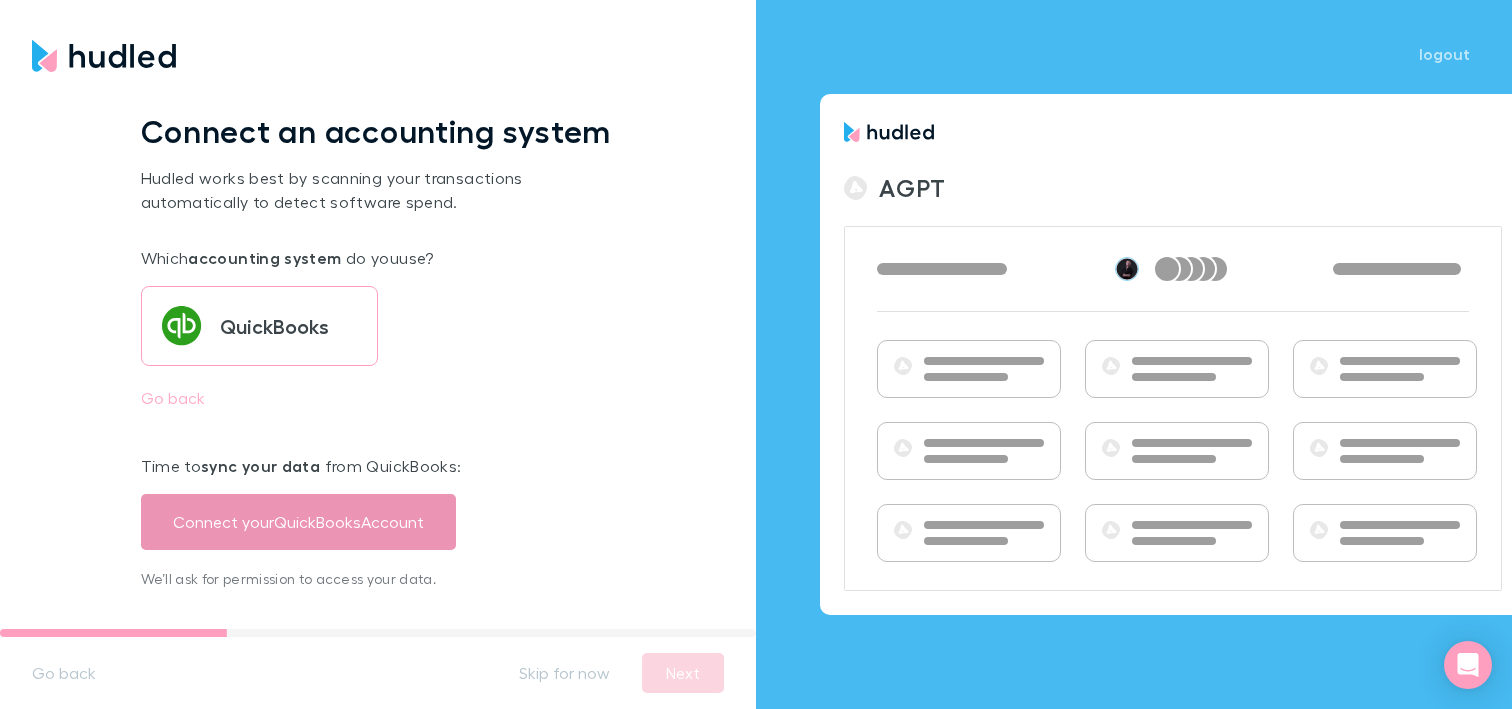 click on "Connect your  QuickBooks  Account" at bounding box center [298, 522] 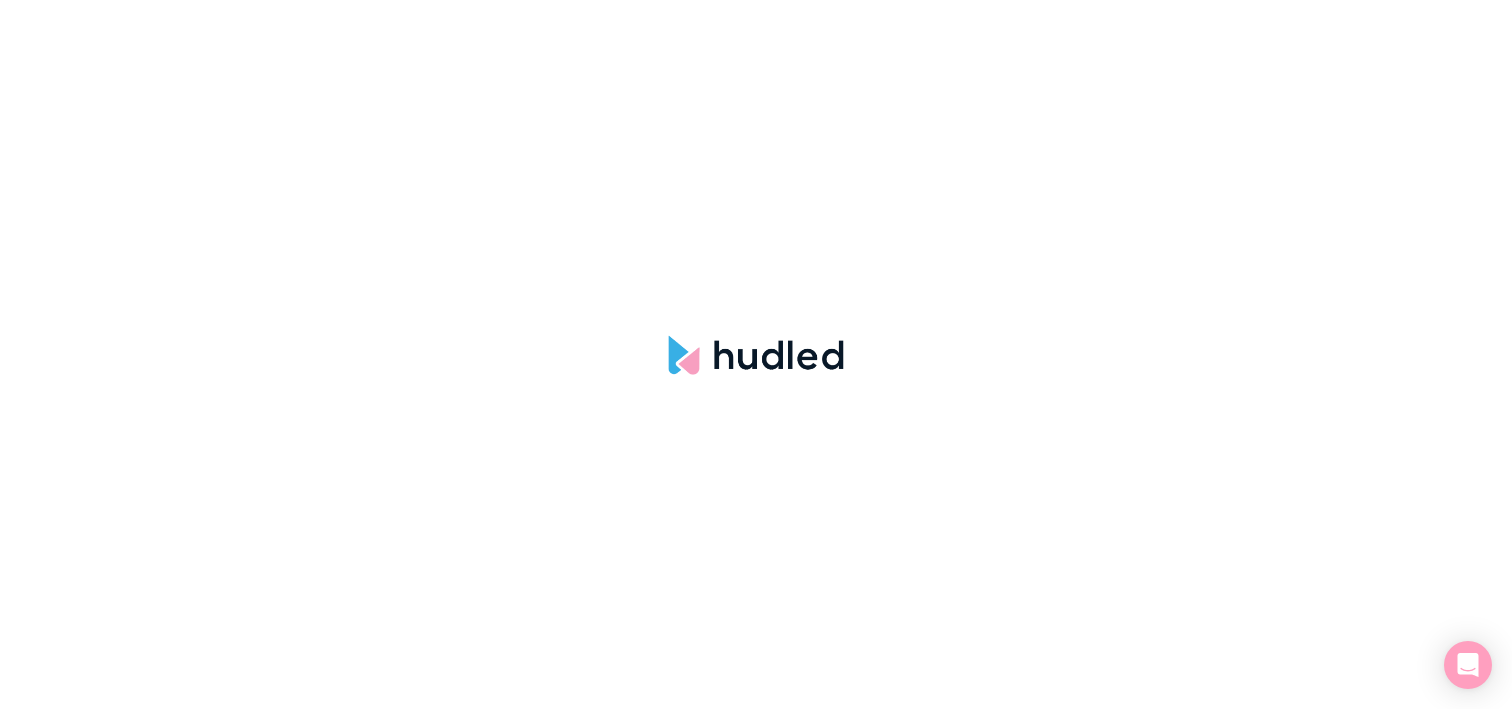 scroll, scrollTop: 0, scrollLeft: 0, axis: both 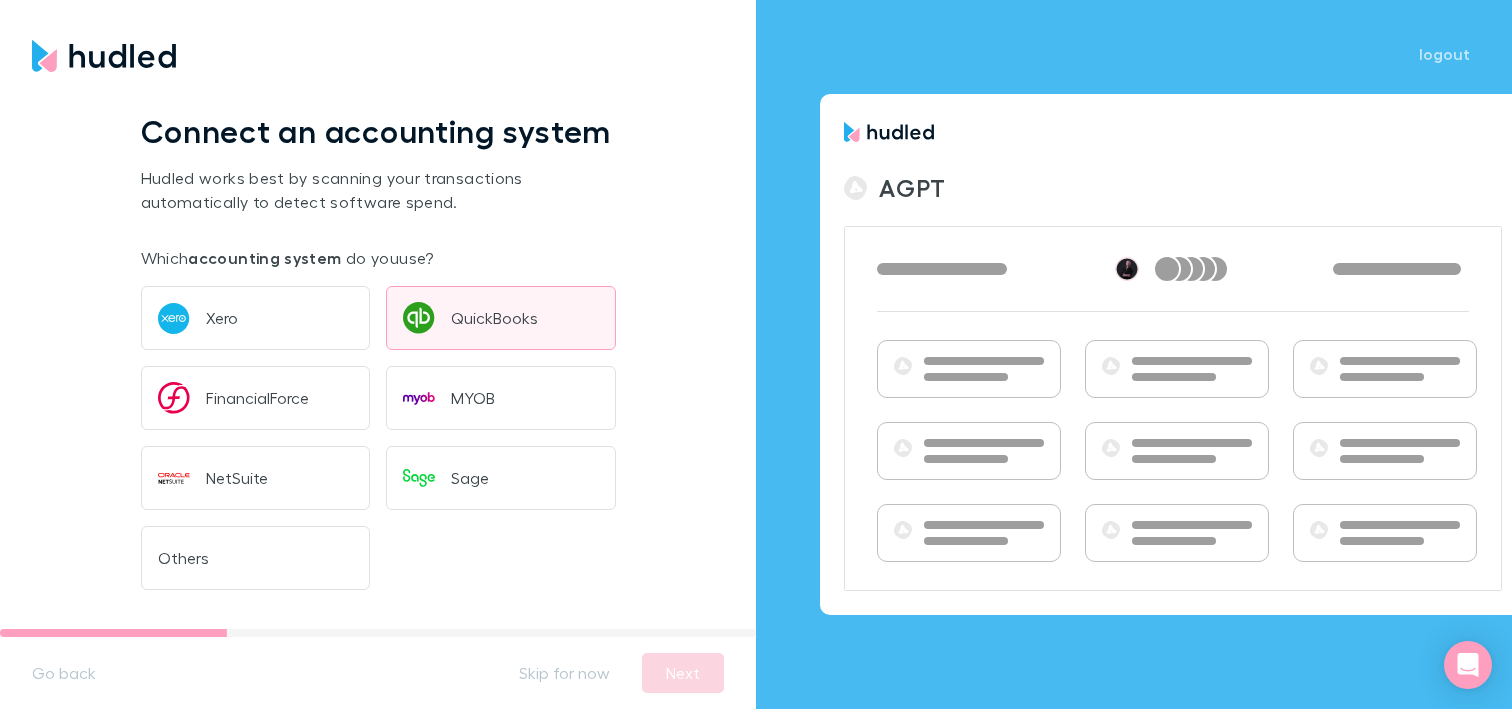 click on "QuickBooks" at bounding box center [494, 318] 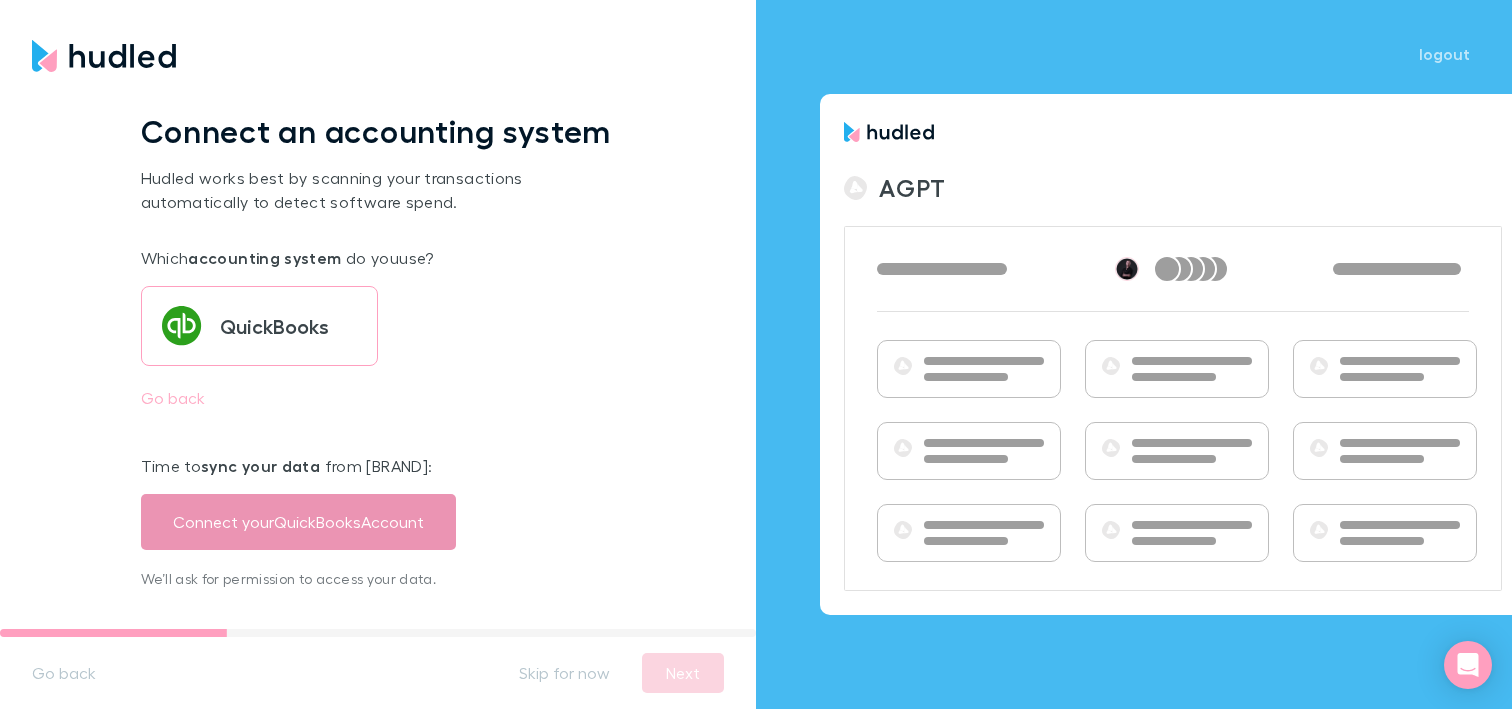 click on "Connect your  QuickBooks  Account" at bounding box center (298, 522) 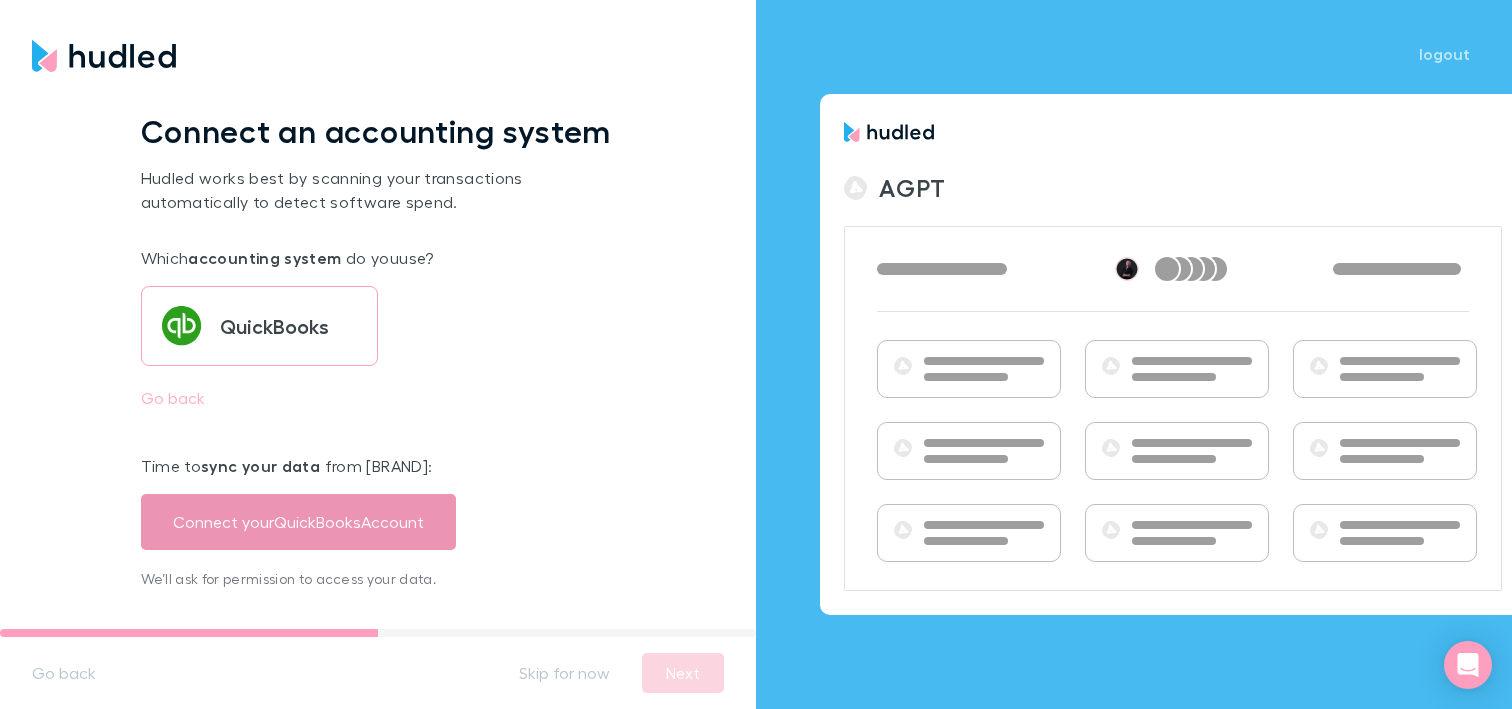 click on "Connect your  QuickBooks  Account" at bounding box center (298, 522) 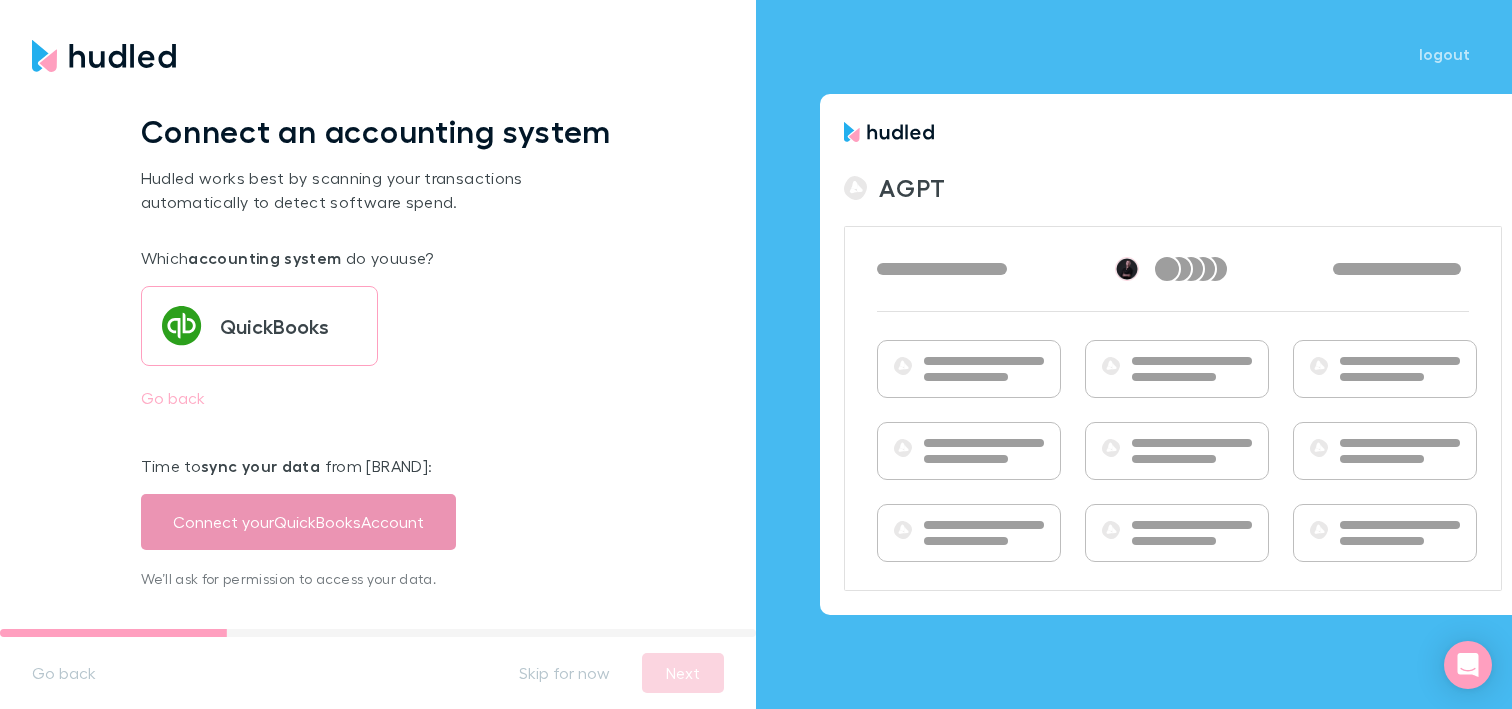 click on "Connect your  QuickBooks  Account" at bounding box center [298, 522] 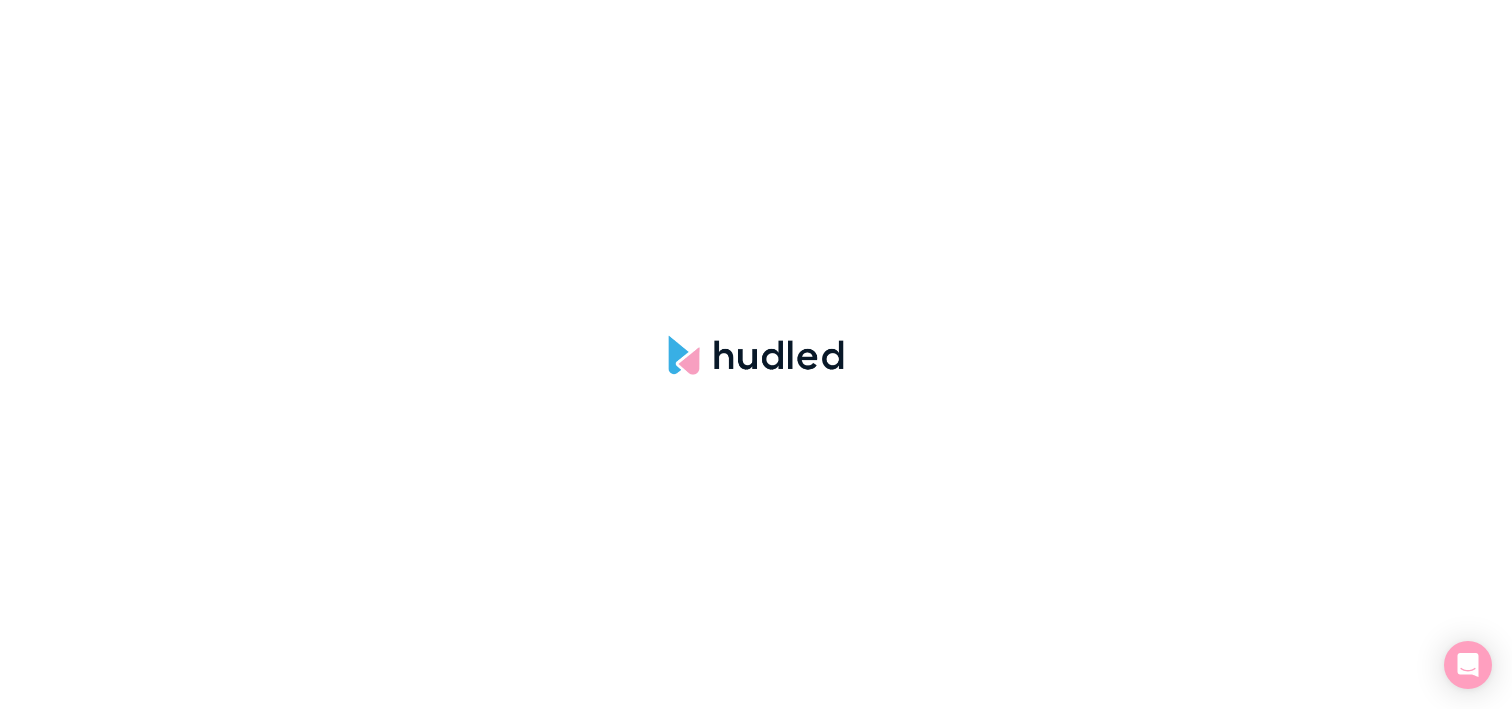 scroll, scrollTop: 0, scrollLeft: 0, axis: both 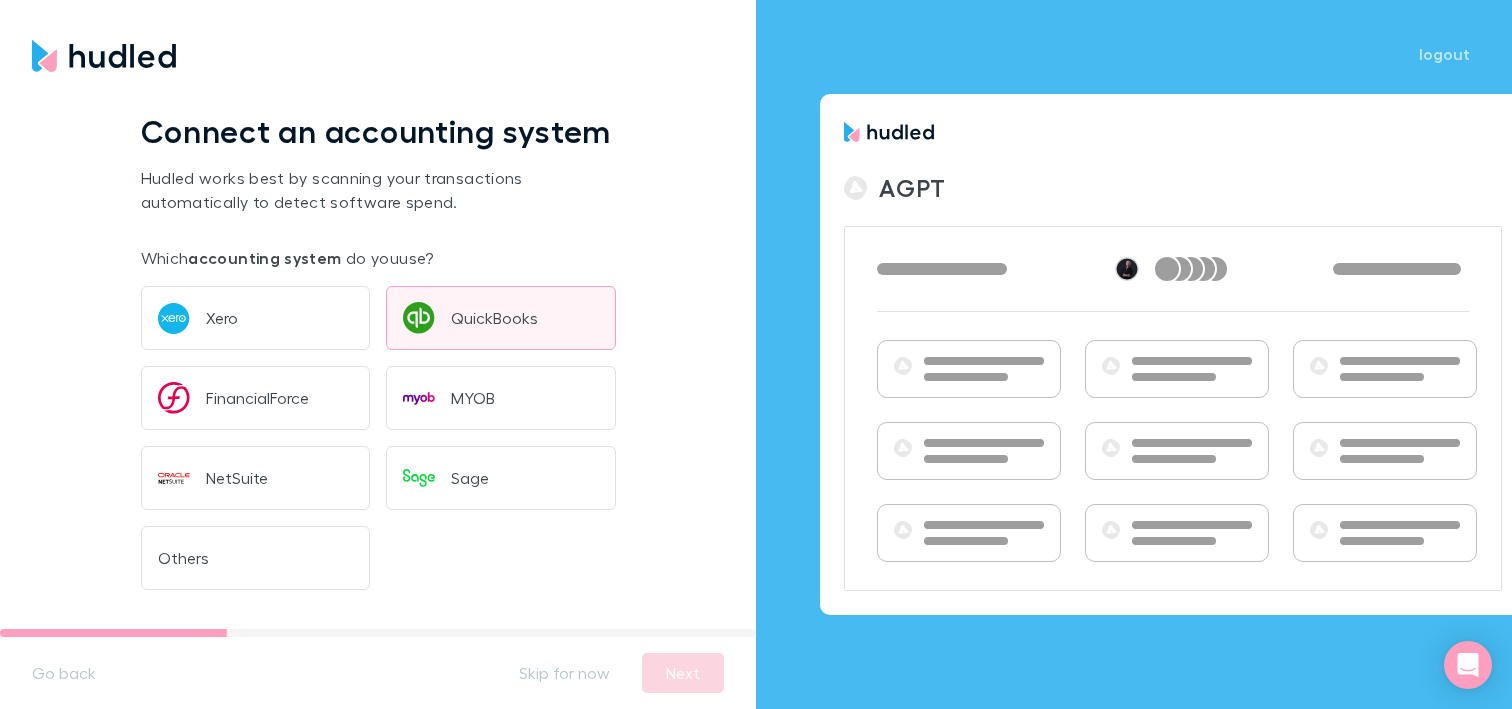 click on "QuickBooks" at bounding box center (501, 318) 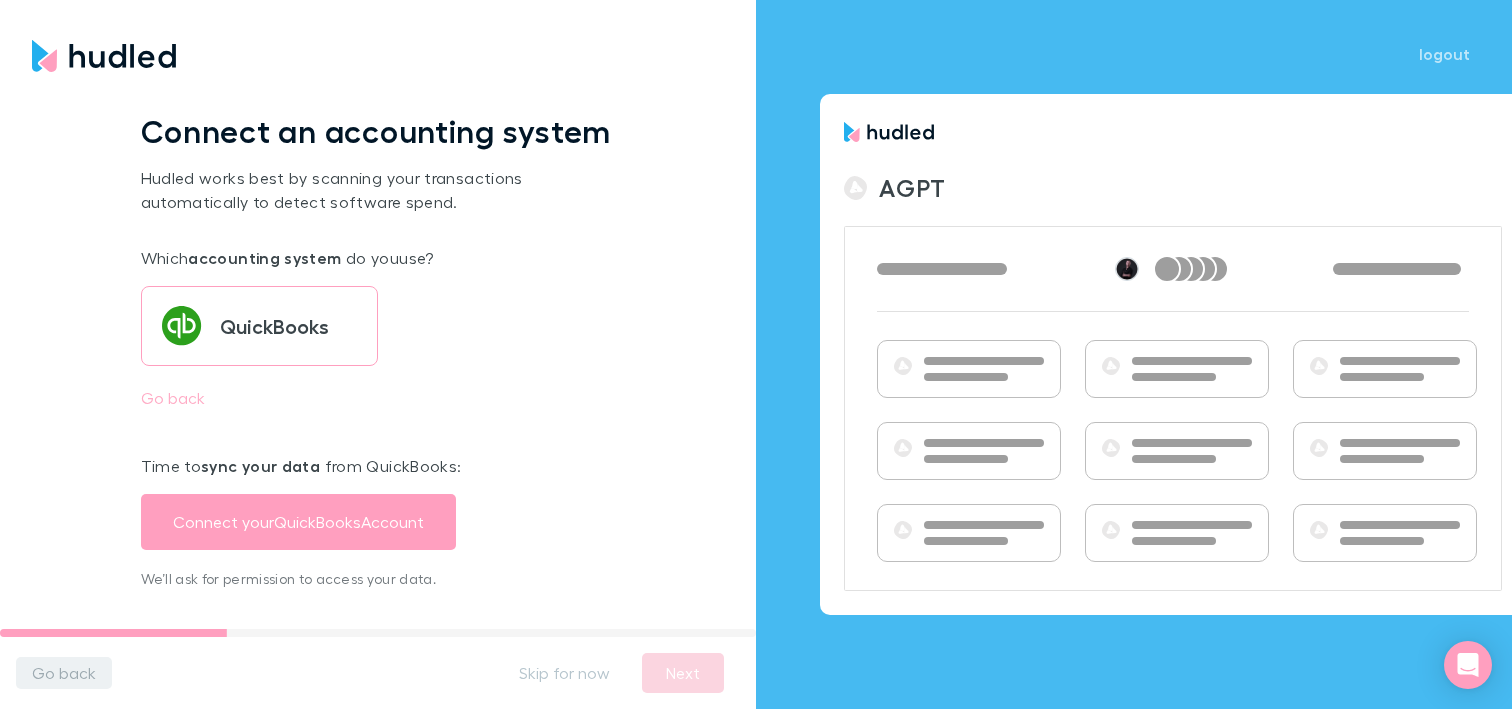 click on "Go back" at bounding box center [64, 673] 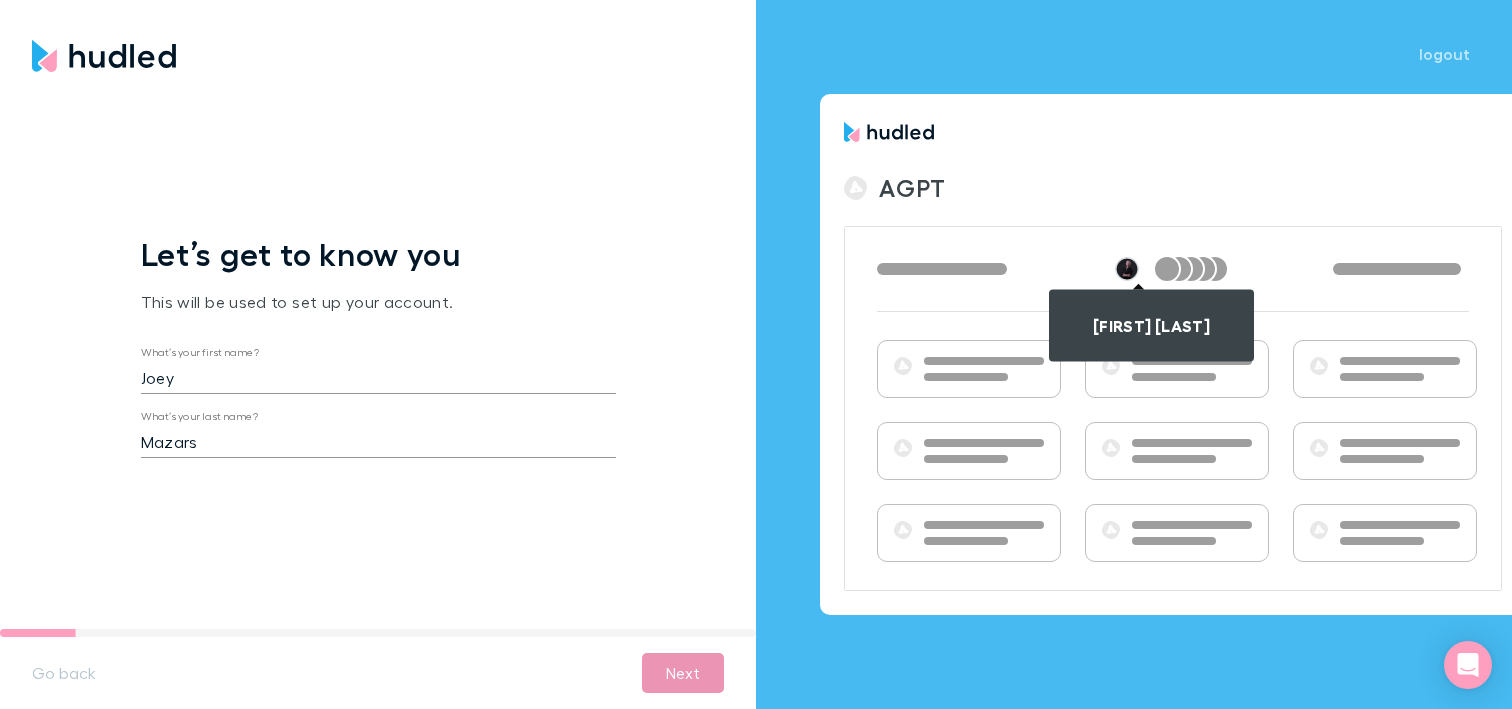 click on "Next" at bounding box center [683, 673] 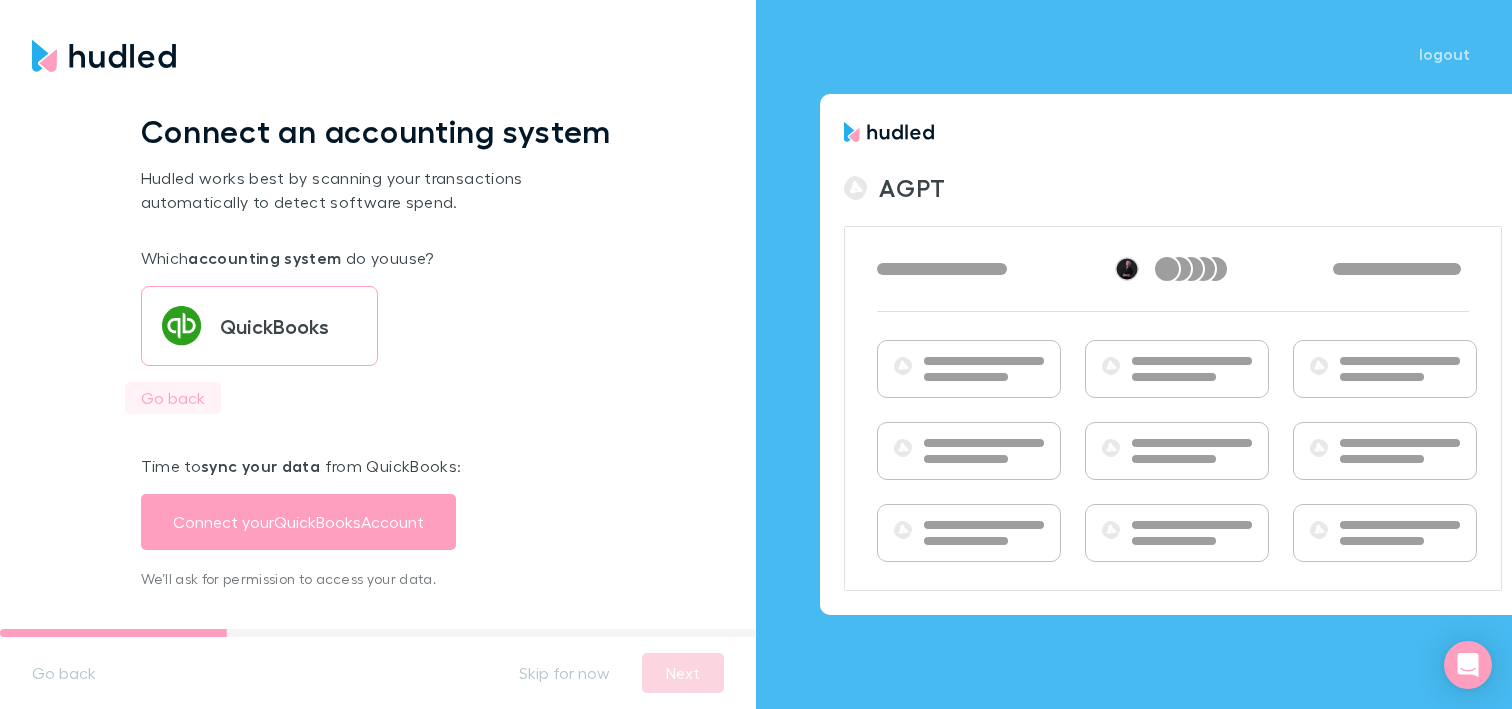 click on "Go back" at bounding box center [173, 398] 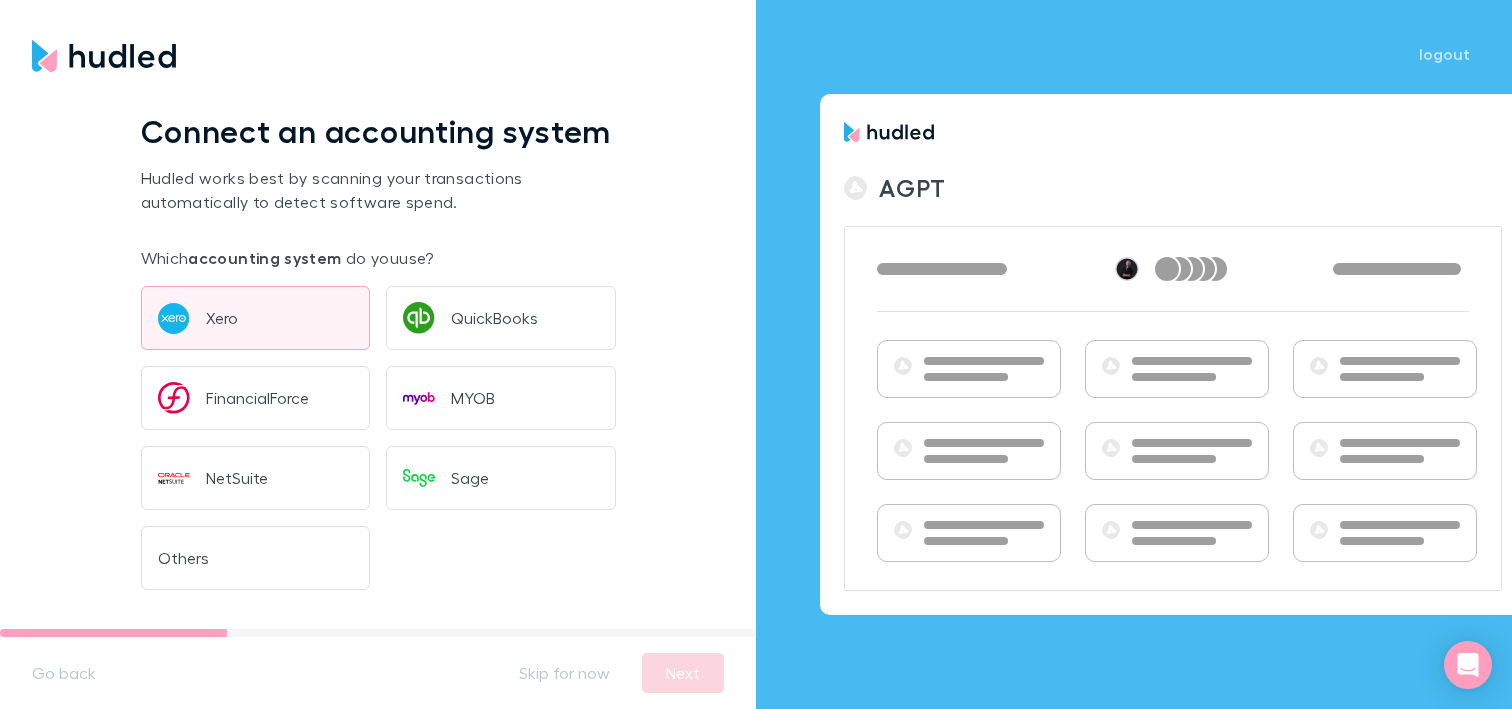 click on "Xero" at bounding box center [256, 318] 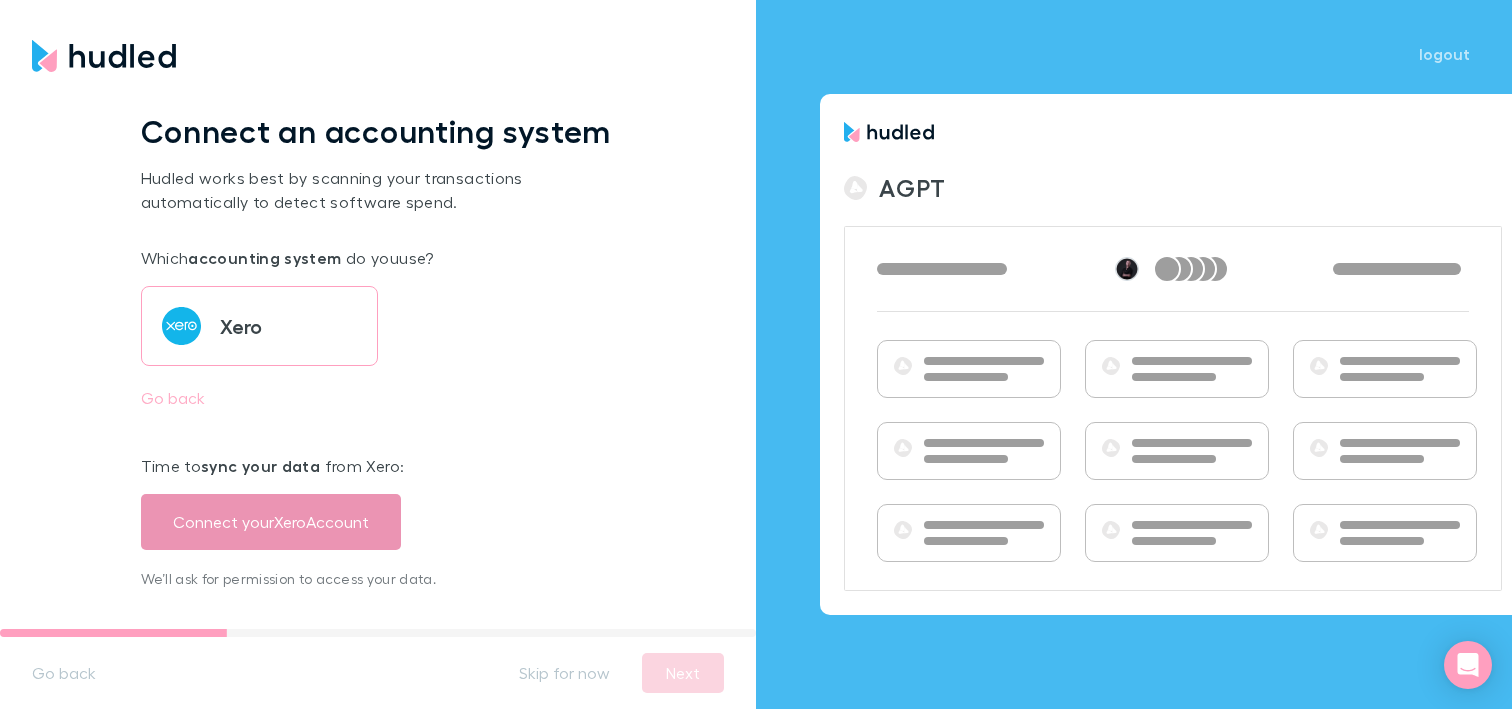 click on "Connect your  Xero  Account" at bounding box center [271, 522] 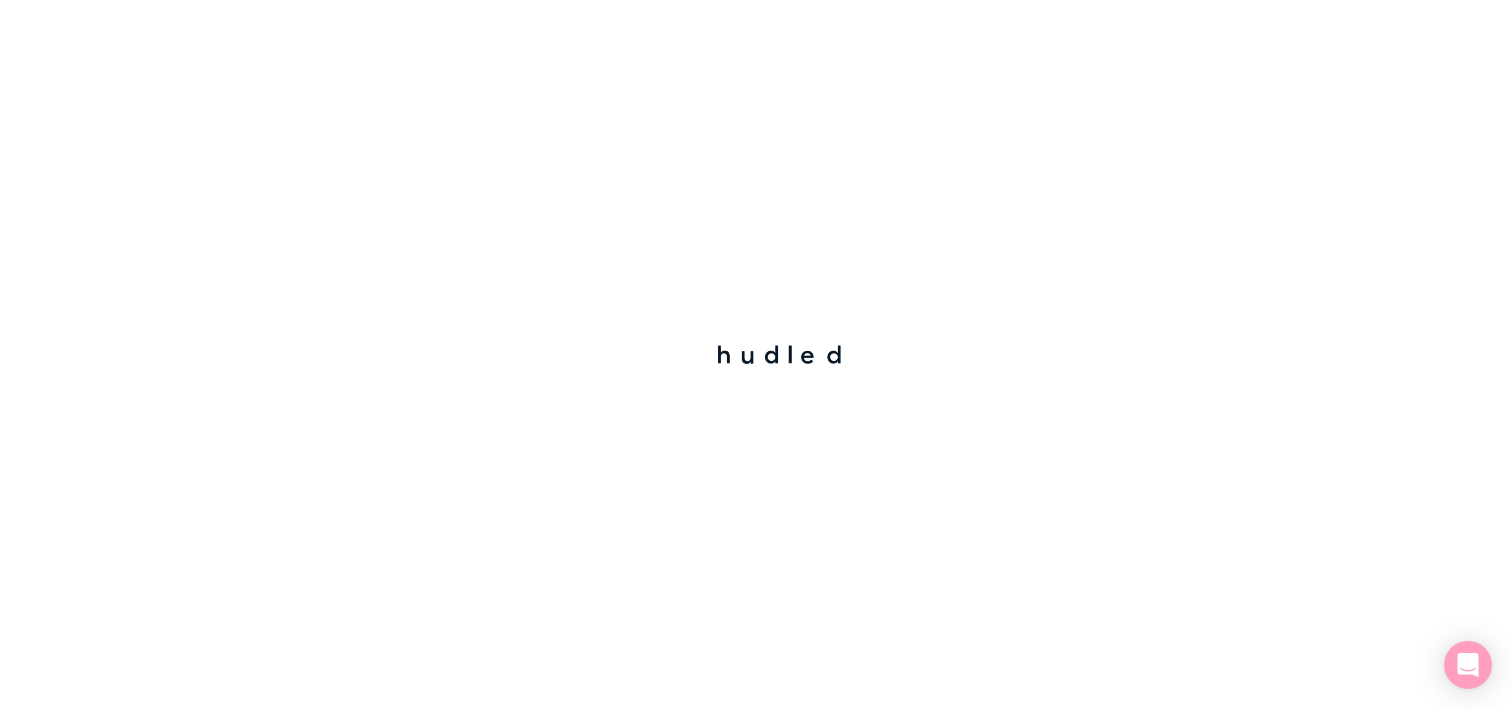 scroll, scrollTop: 0, scrollLeft: 0, axis: both 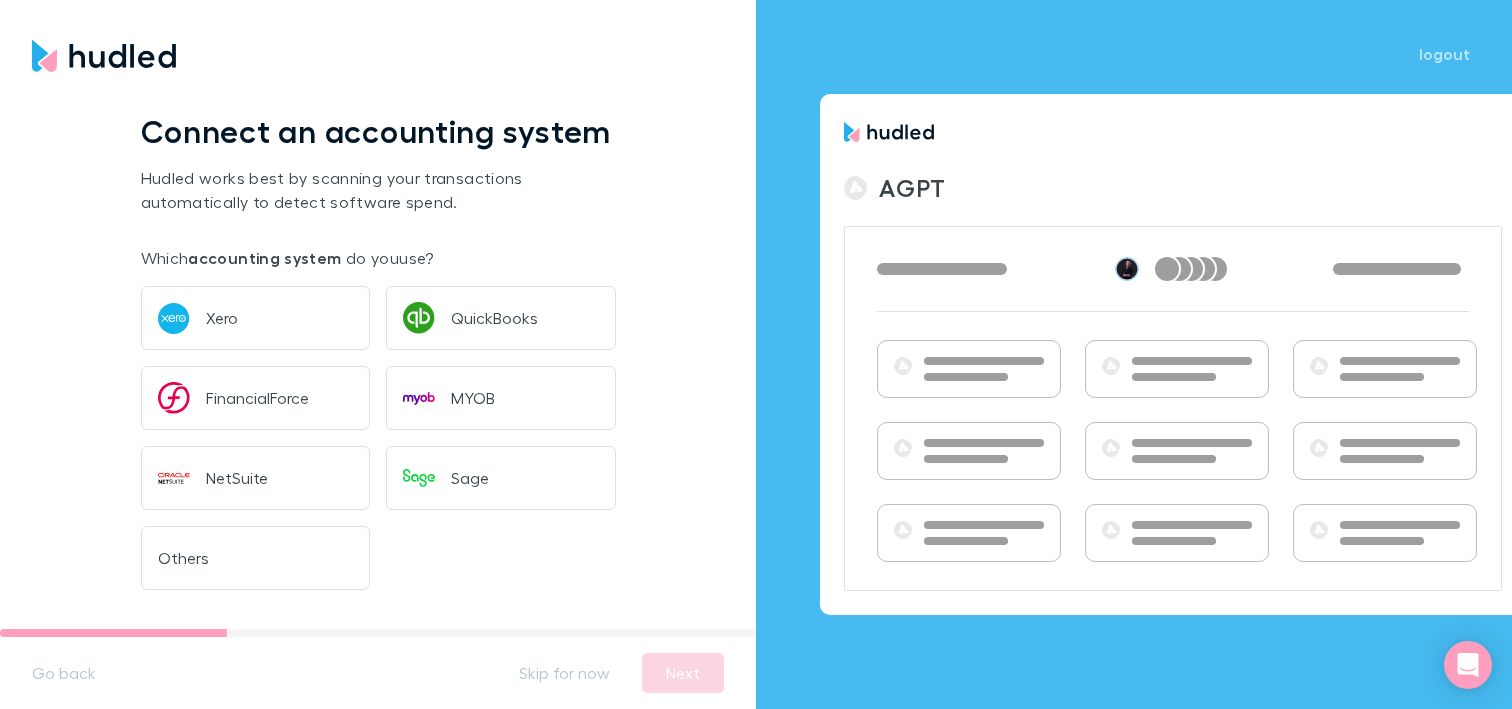 click on "QuickBooks" at bounding box center (501, 318) 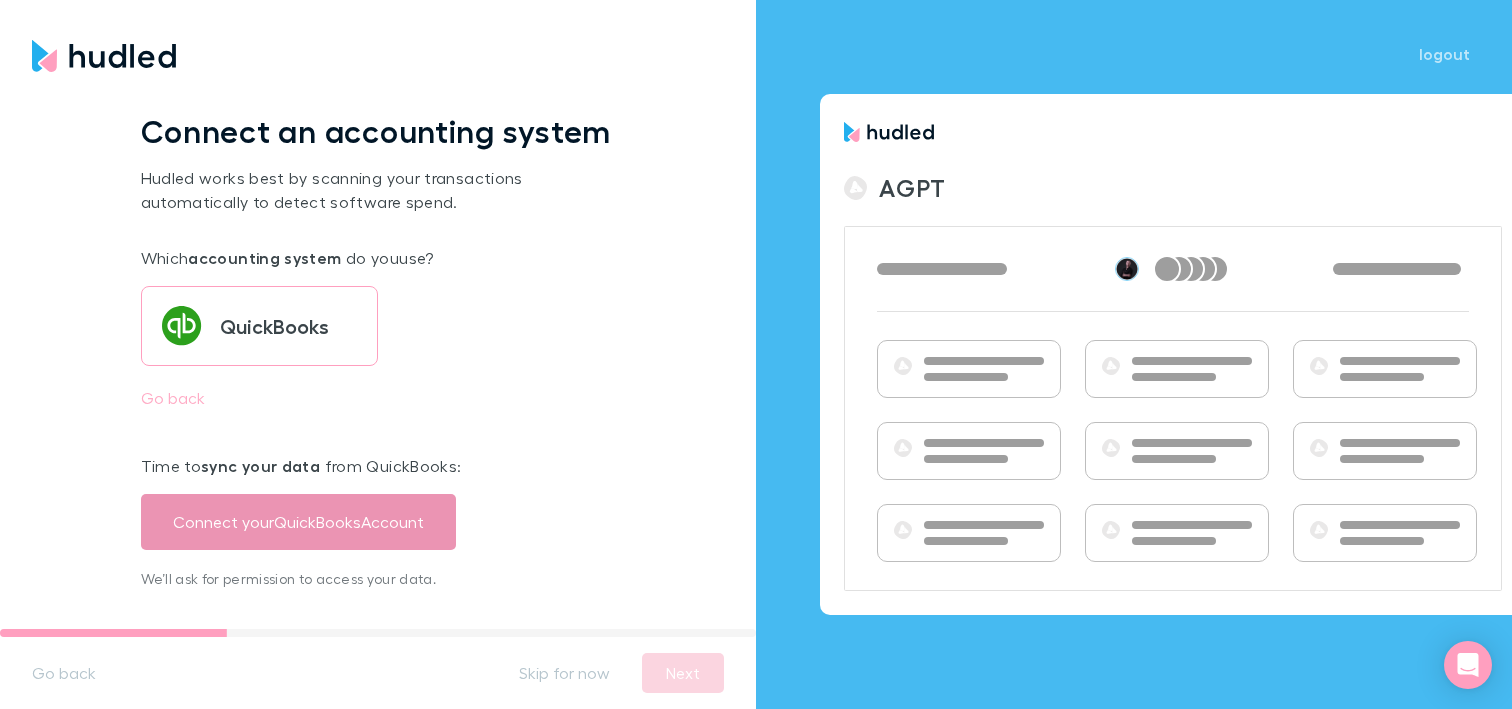 click on "Connect your  QuickBooks  Account" at bounding box center [298, 522] 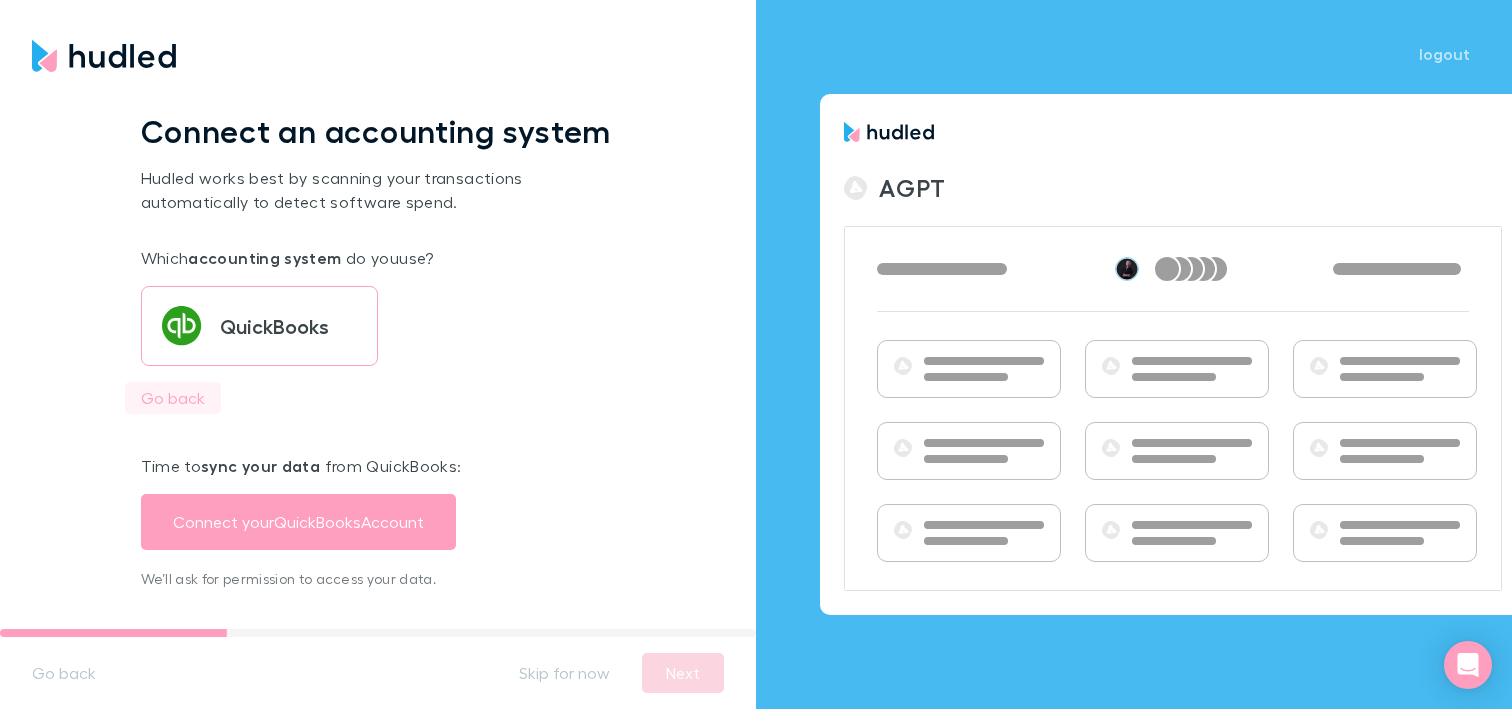 click on "Go back" at bounding box center (173, 398) 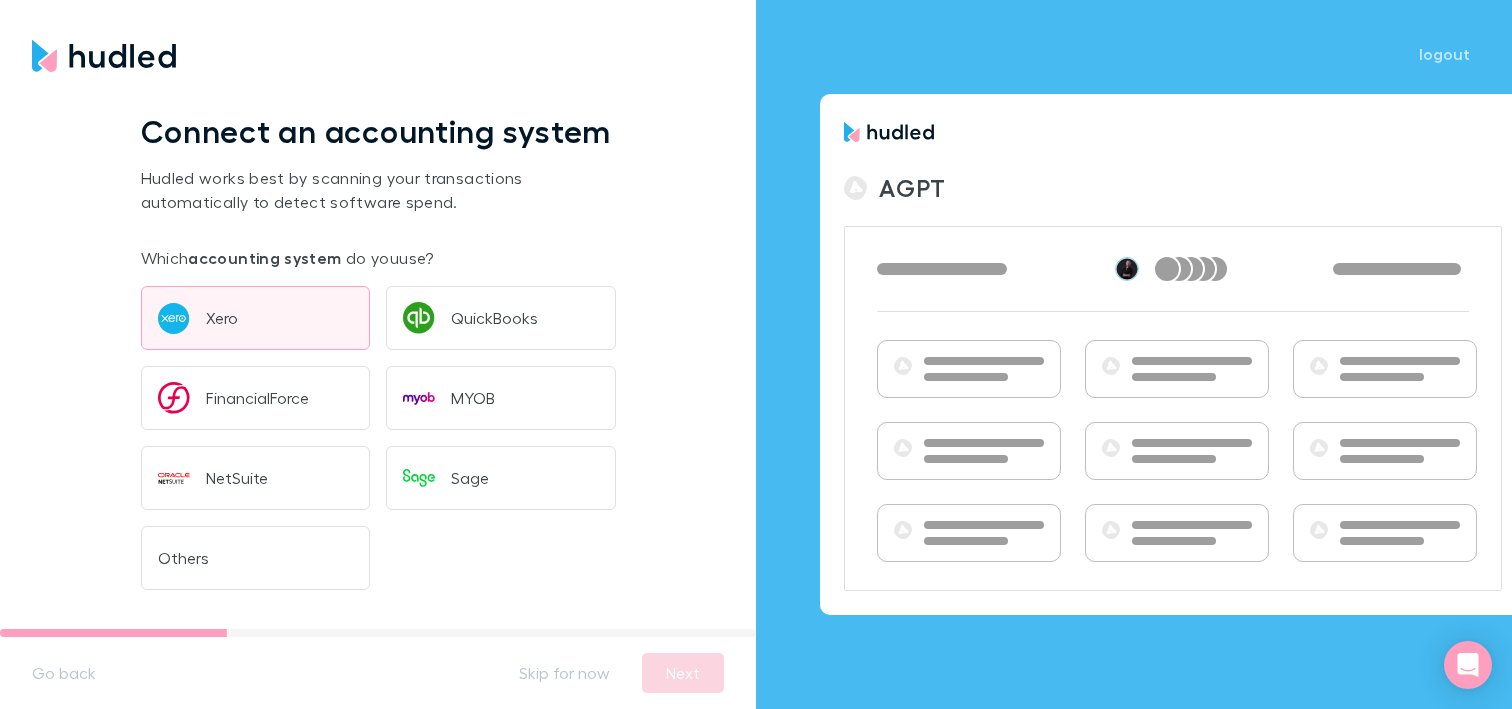 click on "Xero" at bounding box center (256, 318) 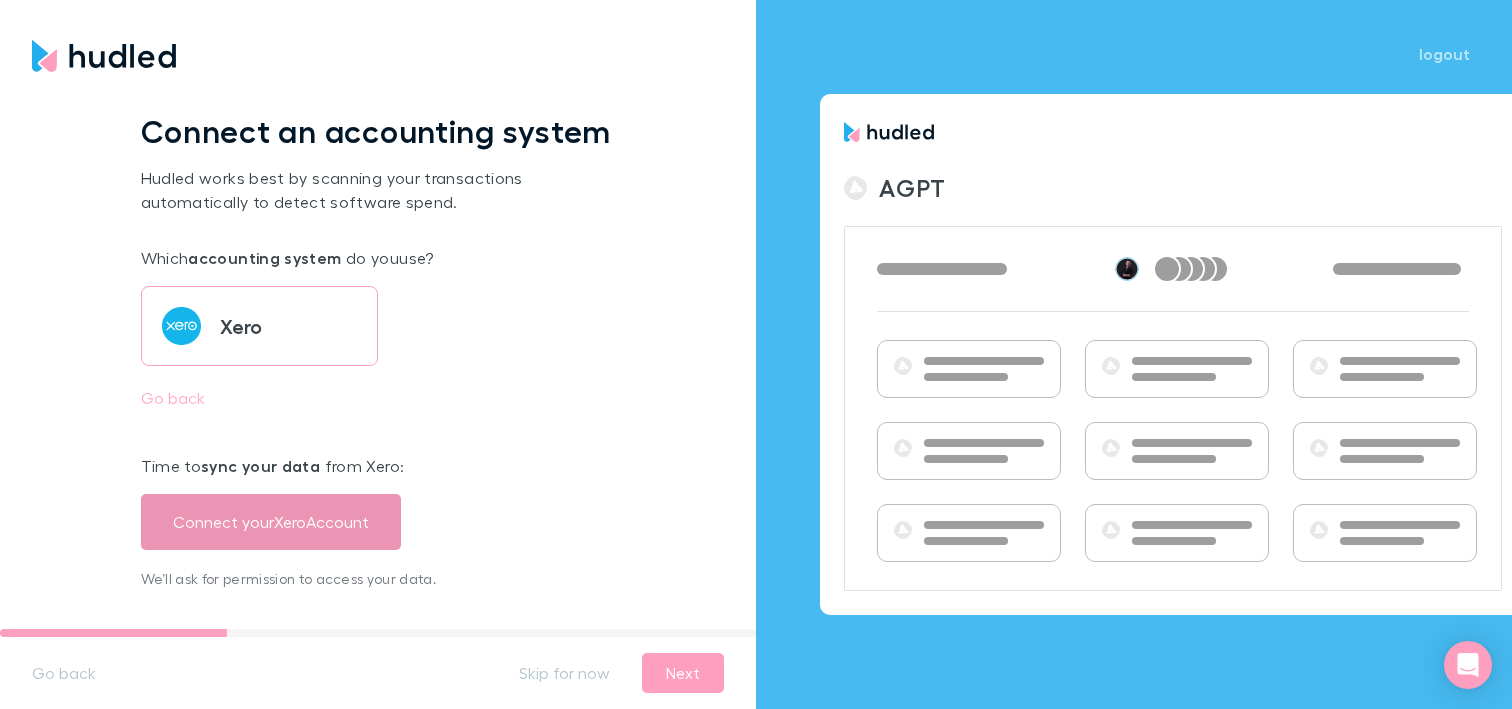 click on "Connect your  Xero  Account" at bounding box center [271, 522] 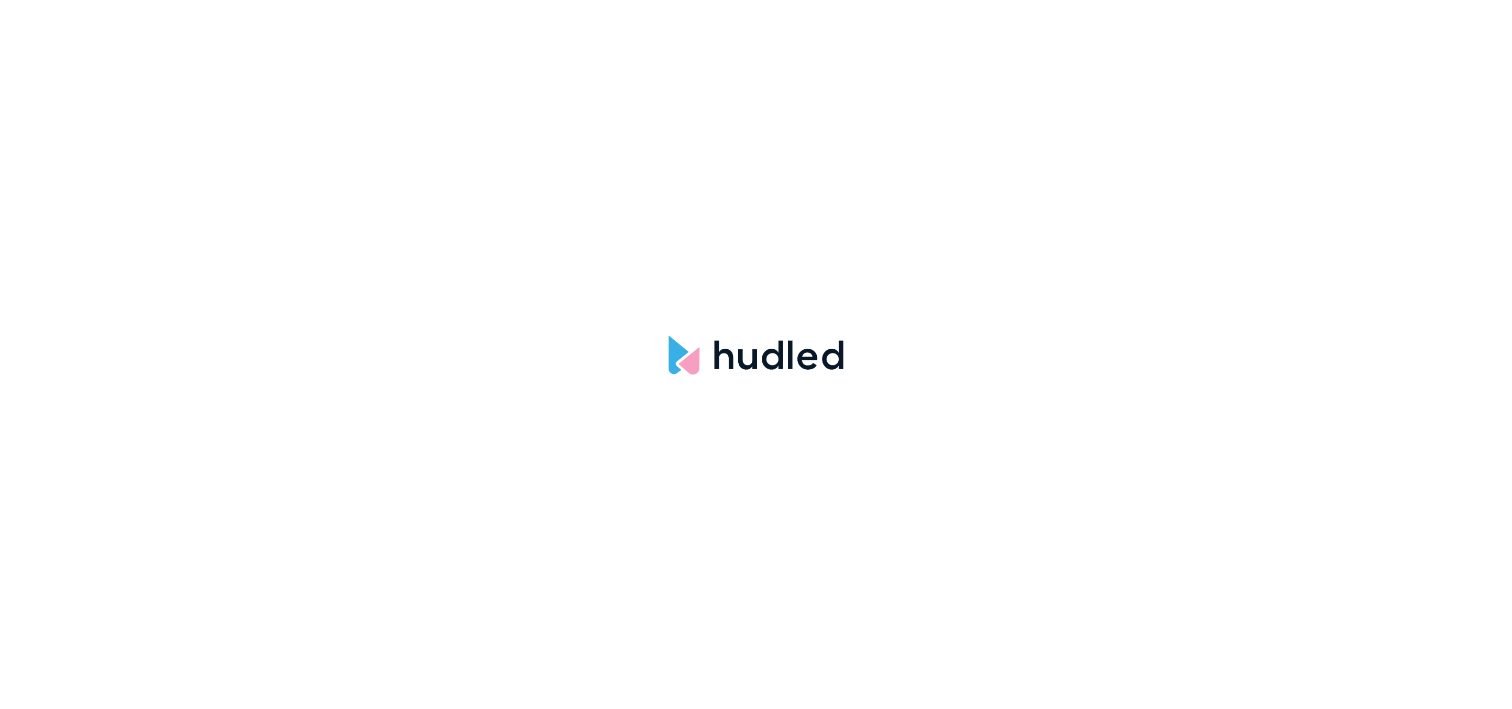 scroll, scrollTop: 0, scrollLeft: 0, axis: both 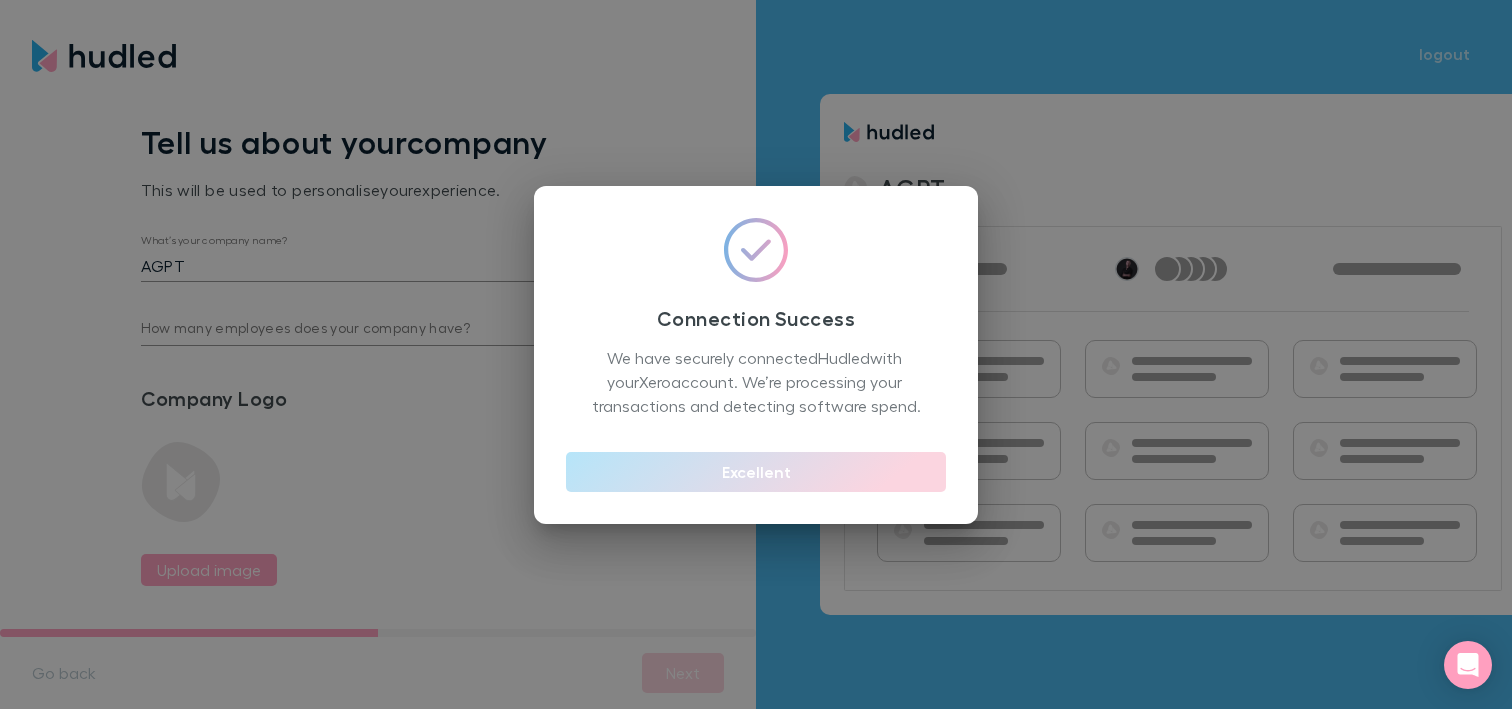 click on "Excellent" at bounding box center [756, 472] 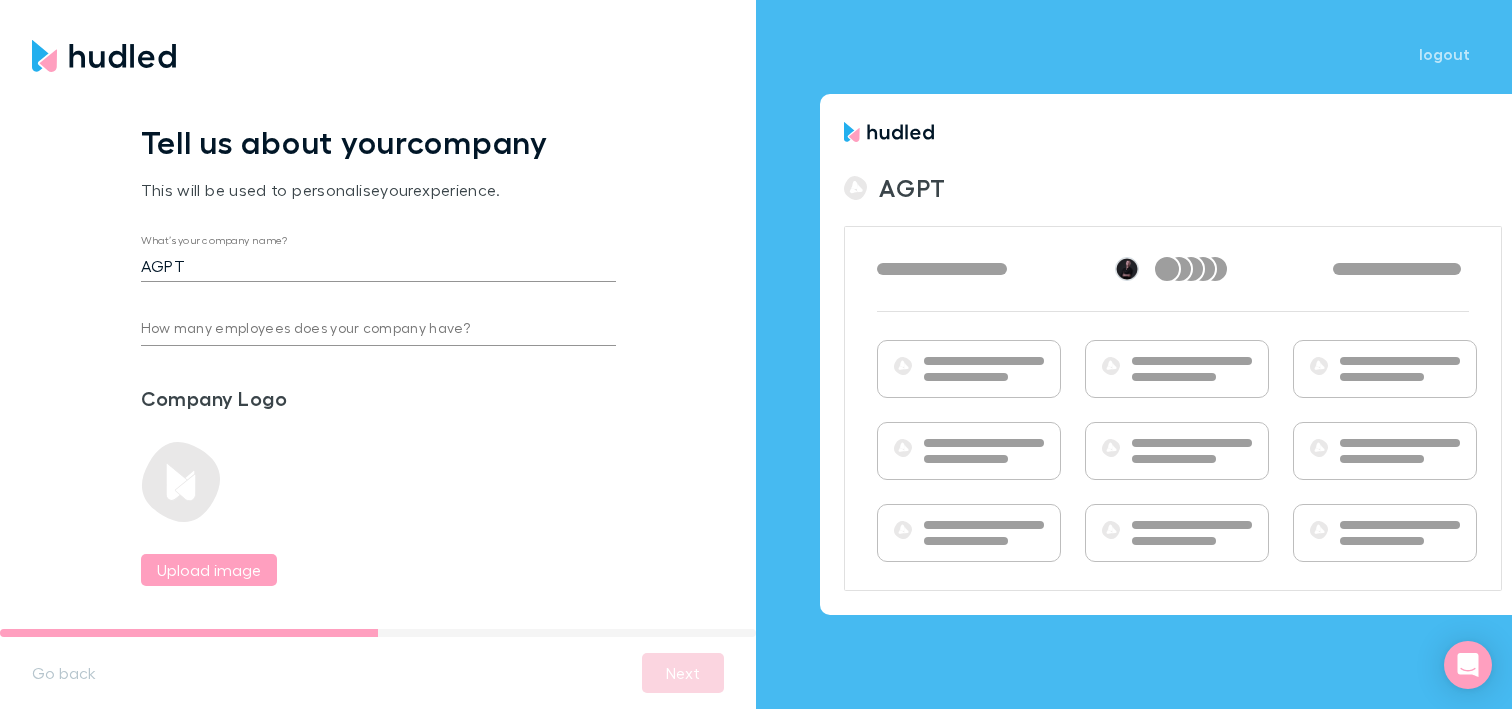 click on "How many employees does your company have?" at bounding box center [378, 330] 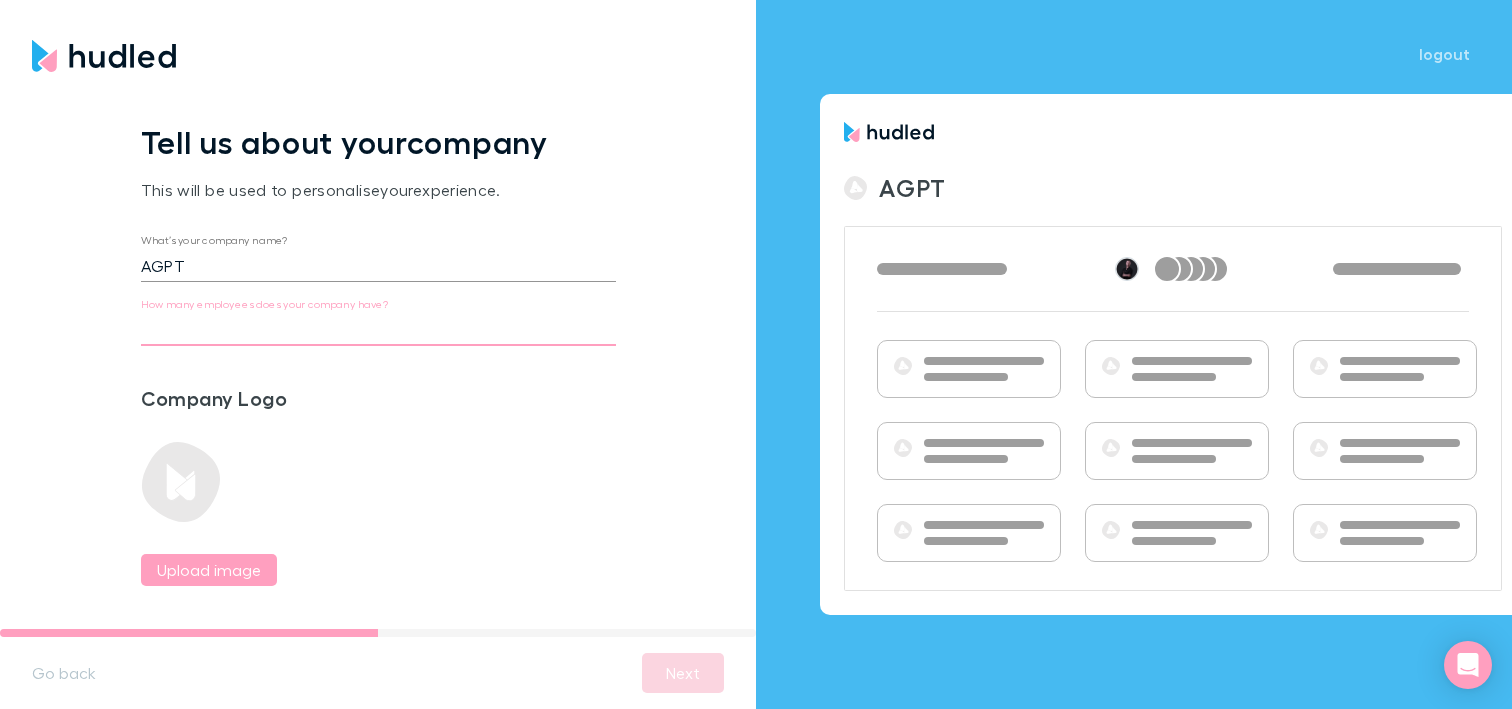 click on "How many employees does your company have?" at bounding box center [378, 330] 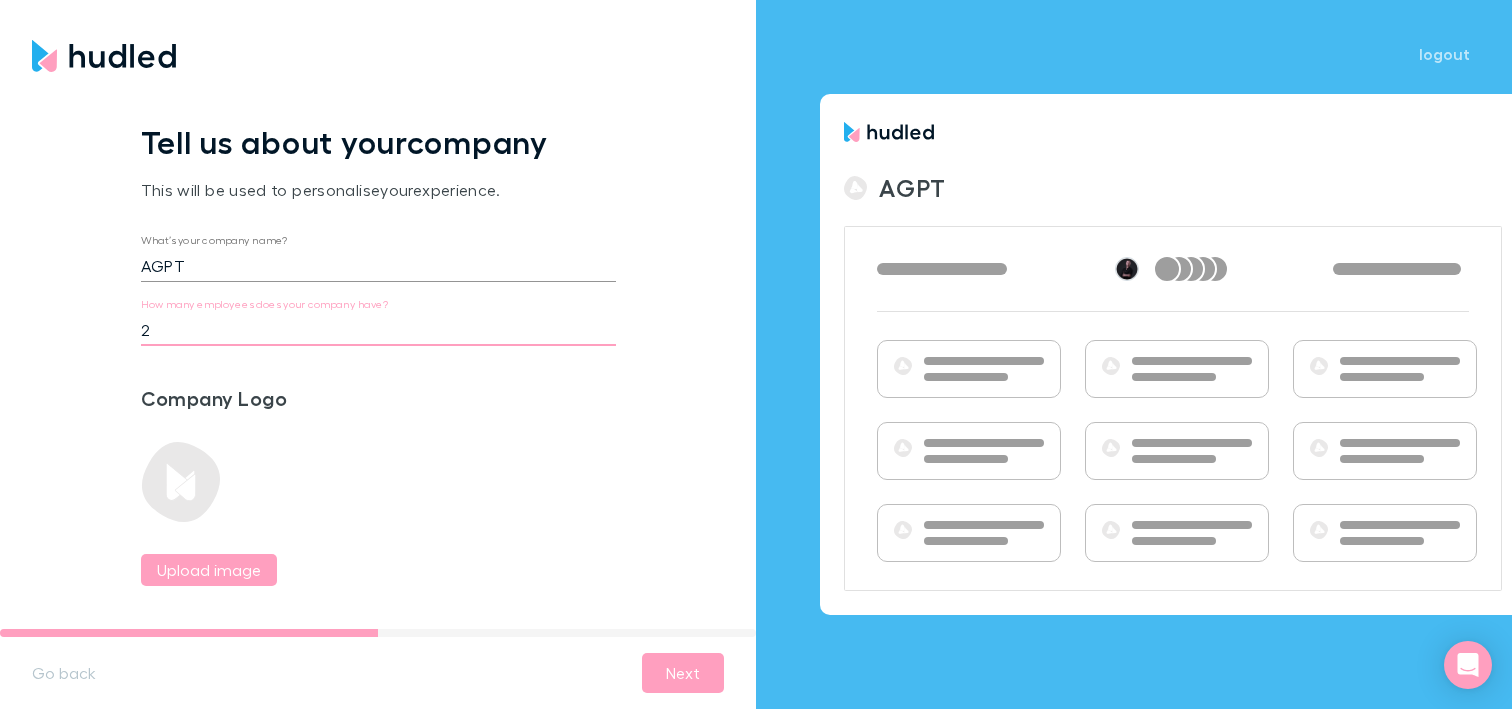 type on "2" 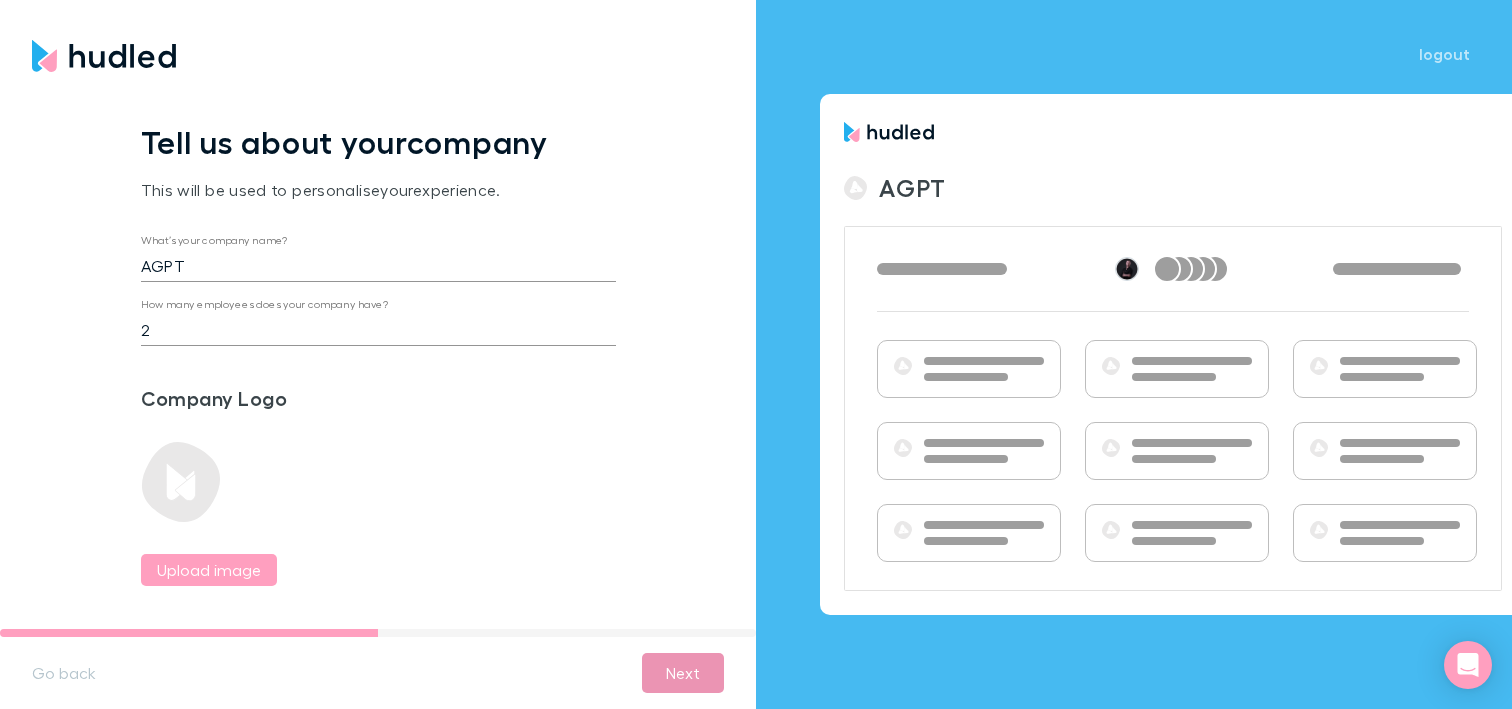 click on "Next" at bounding box center (683, 673) 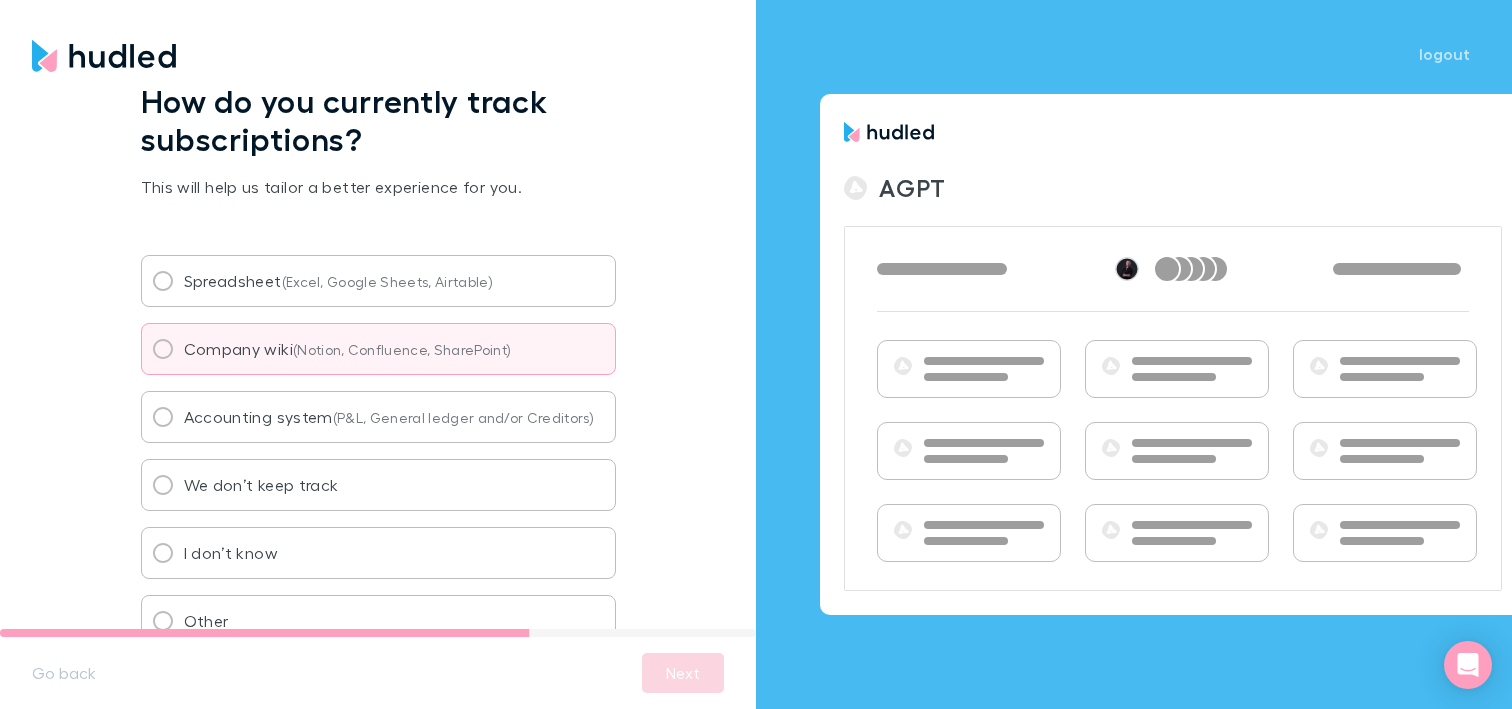 scroll, scrollTop: 57, scrollLeft: 0, axis: vertical 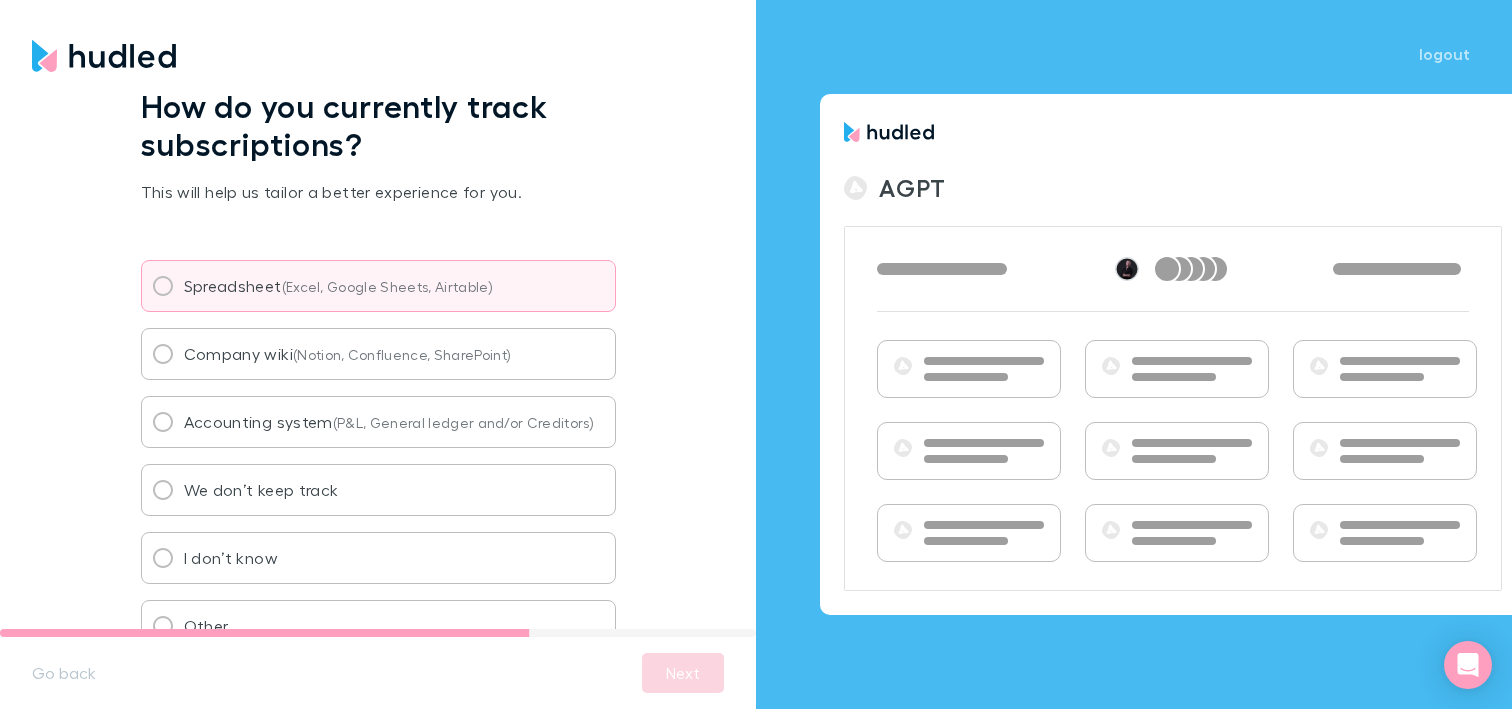 click on "(Excel, Google Sheets, Airtable)" at bounding box center [387, 286] 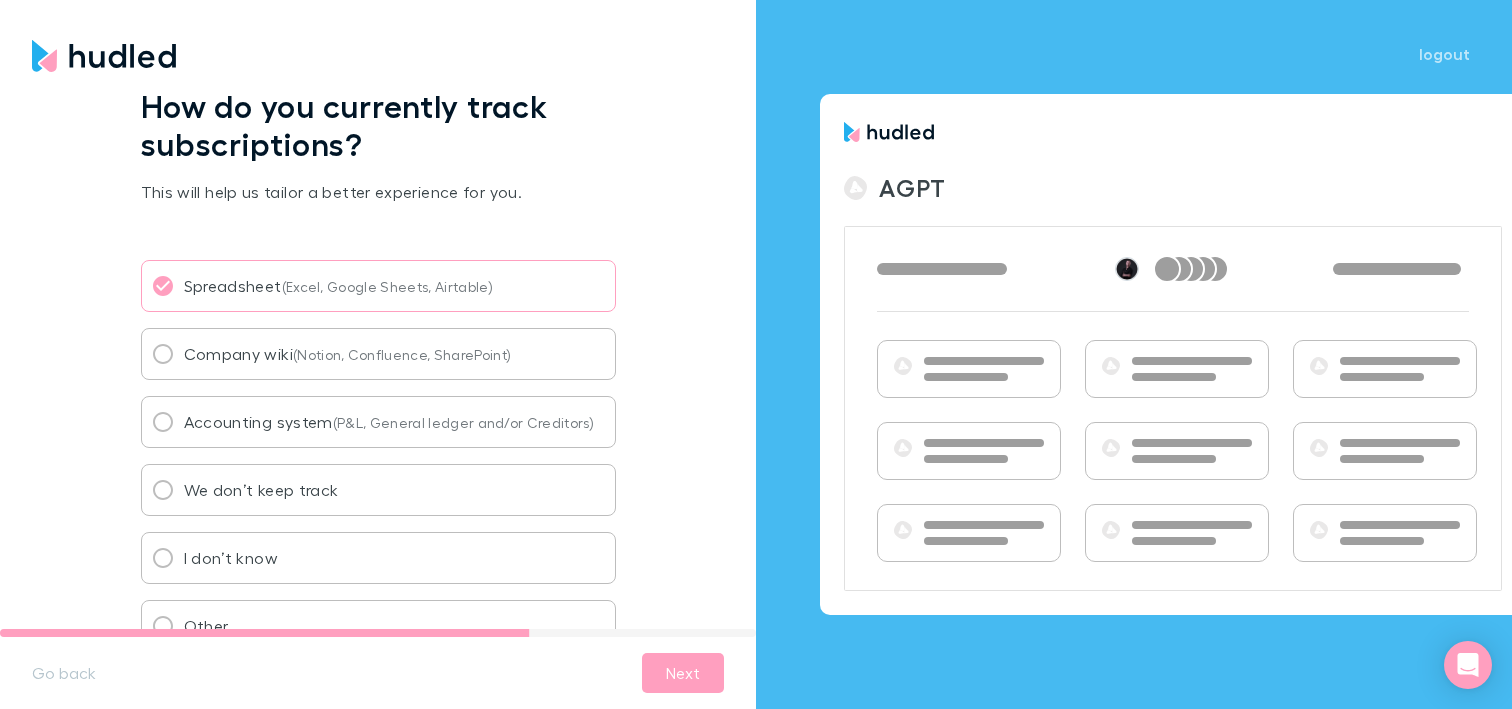 scroll, scrollTop: 136, scrollLeft: 0, axis: vertical 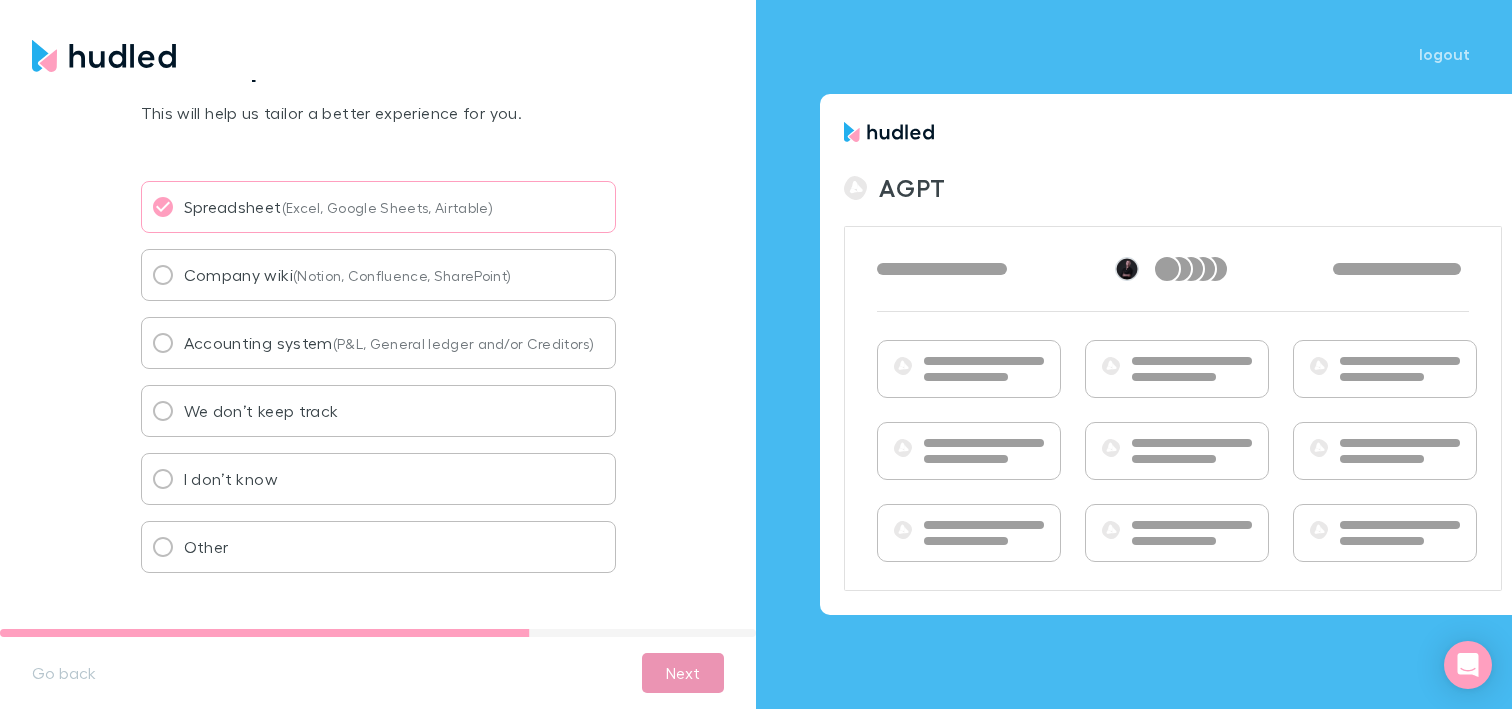 click on "Next" at bounding box center (683, 673) 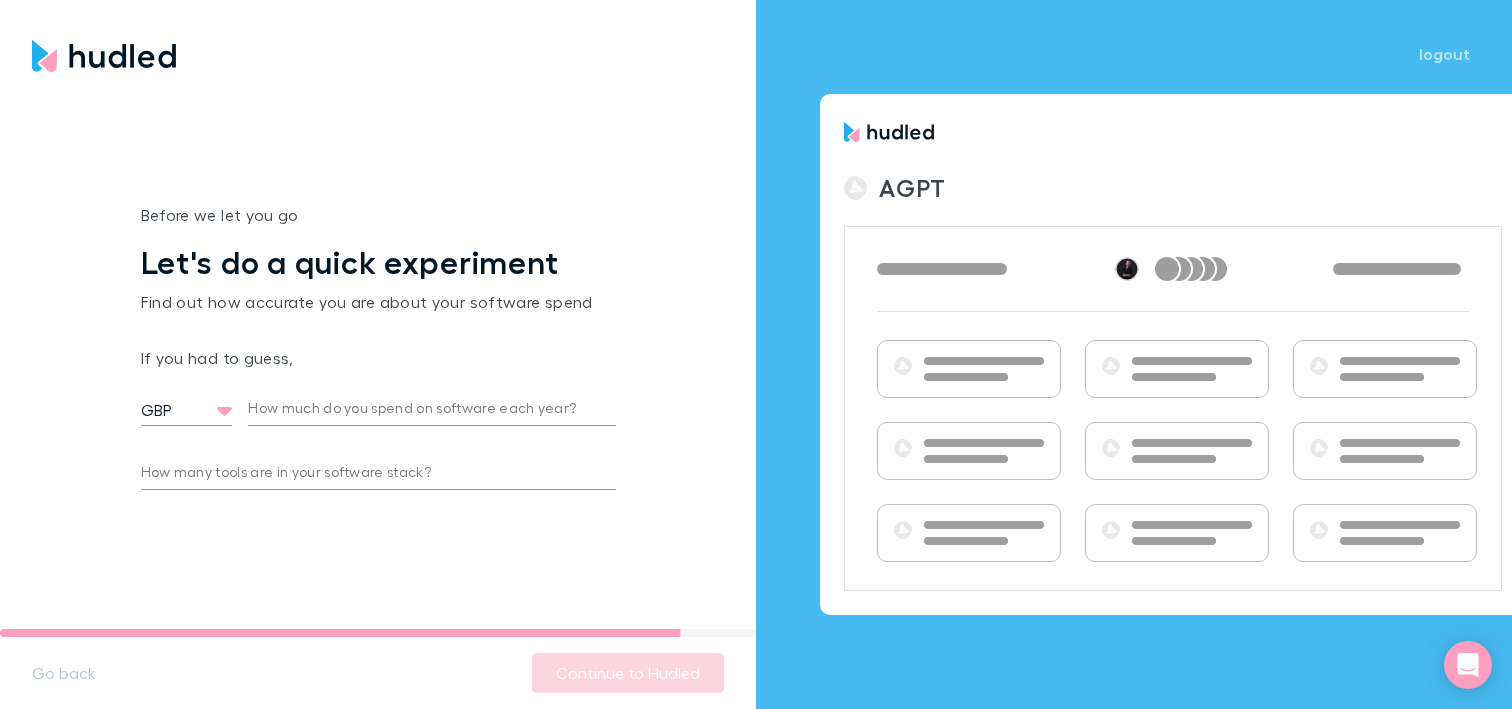 click on "How much do you spend on software each year?" at bounding box center (431, 410) 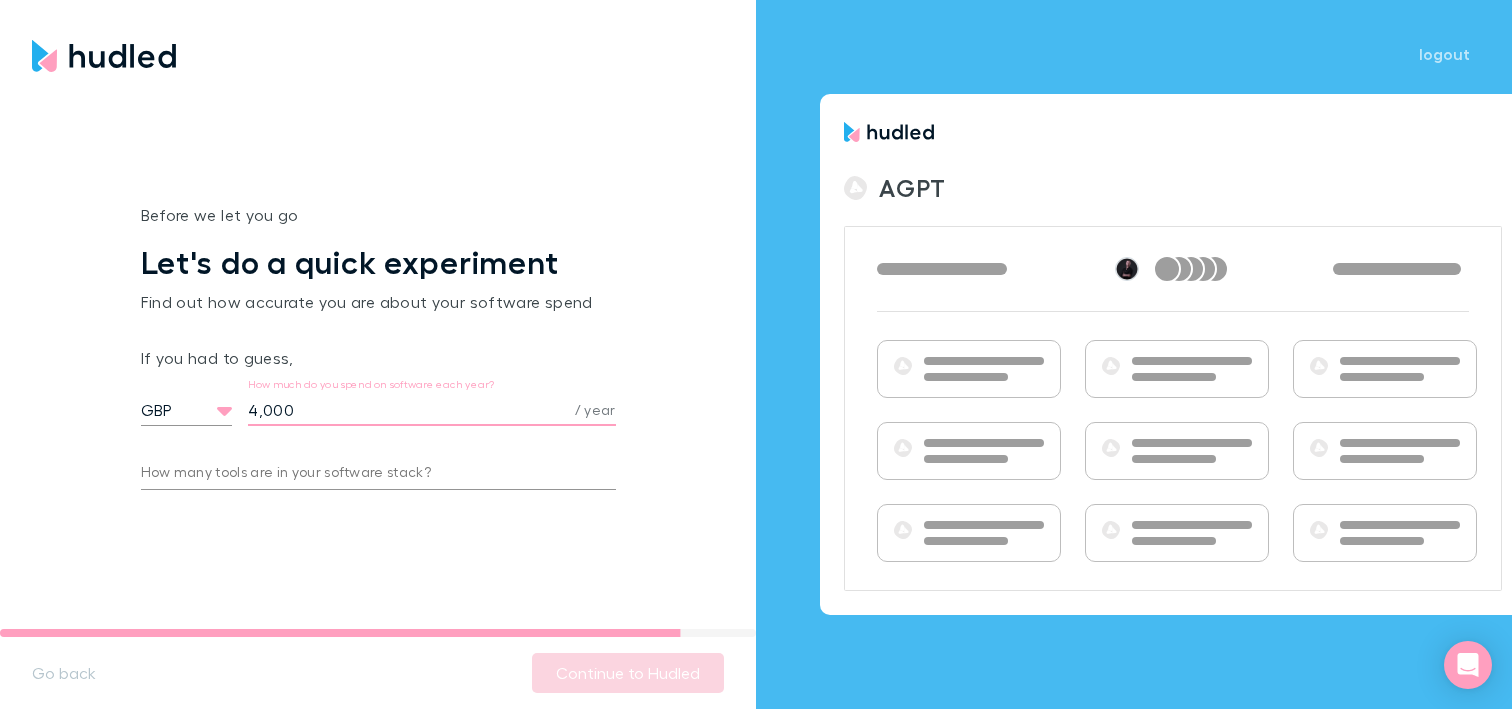 type on "4,000" 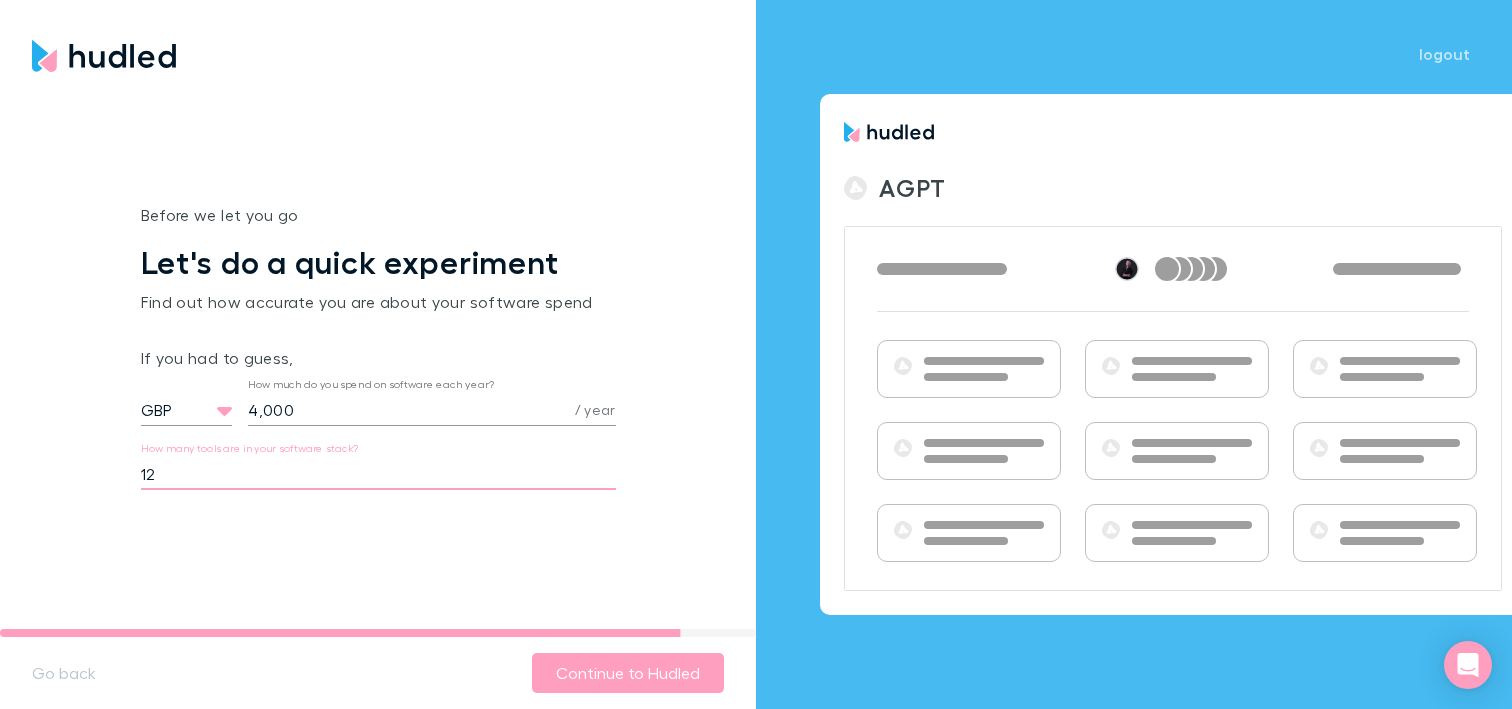 type on "12" 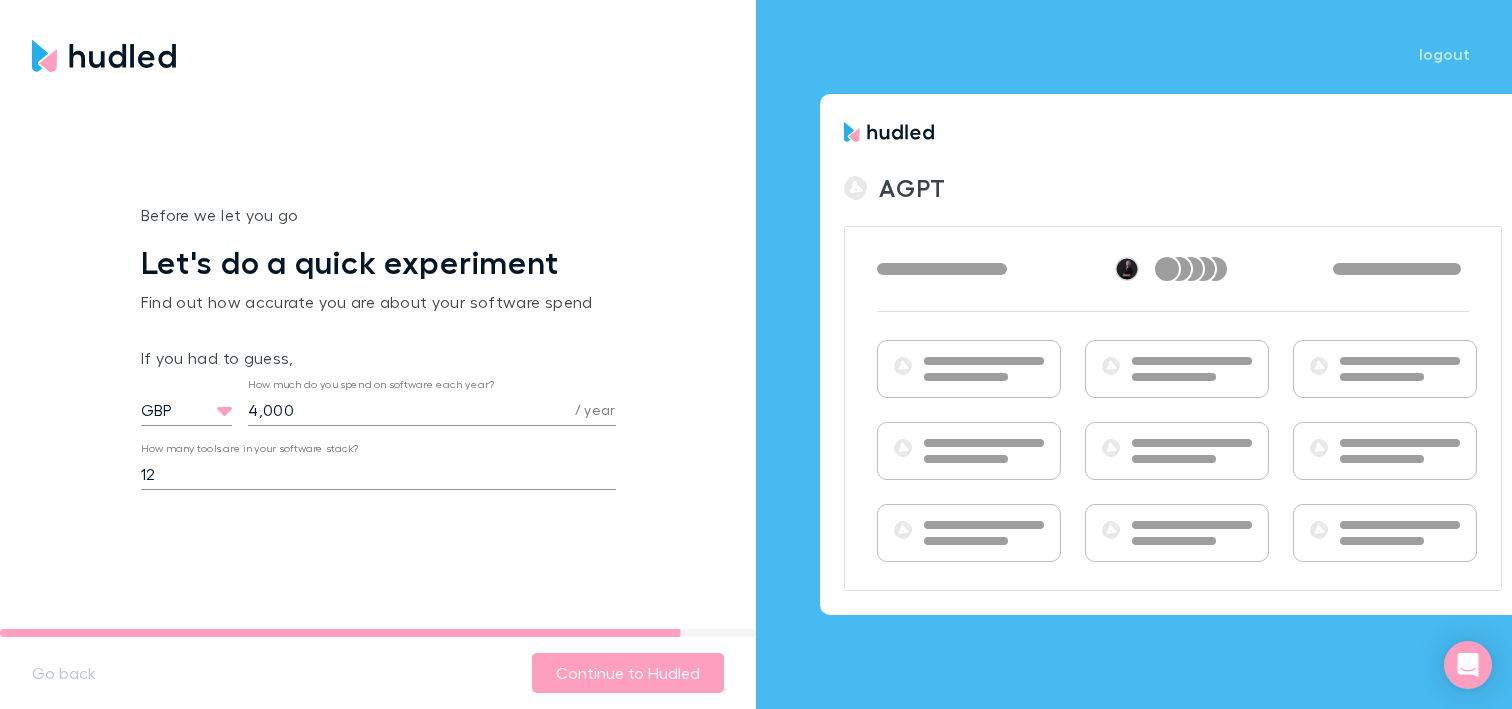 click on "Go back Continue to Hudled" at bounding box center [378, 673] 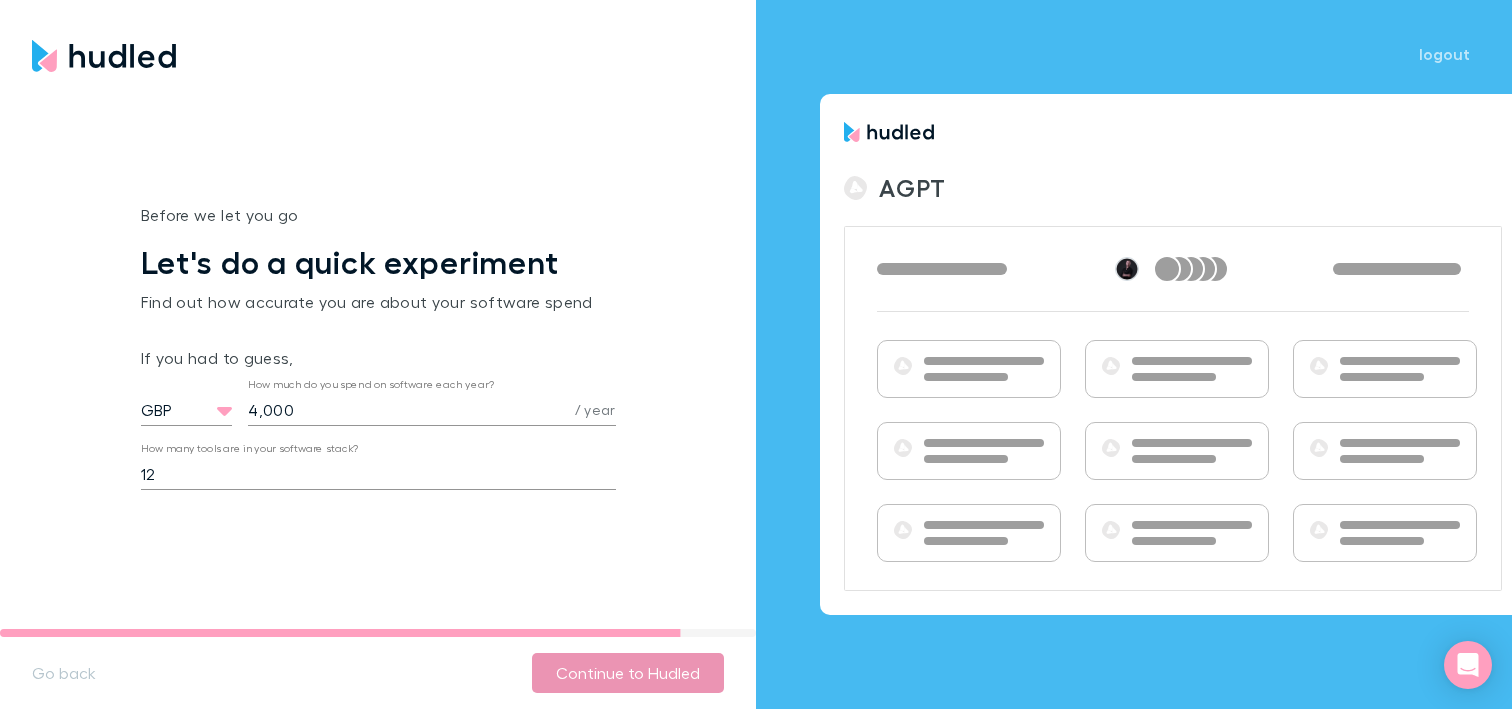 click on "Continue to Hudled" at bounding box center [628, 673] 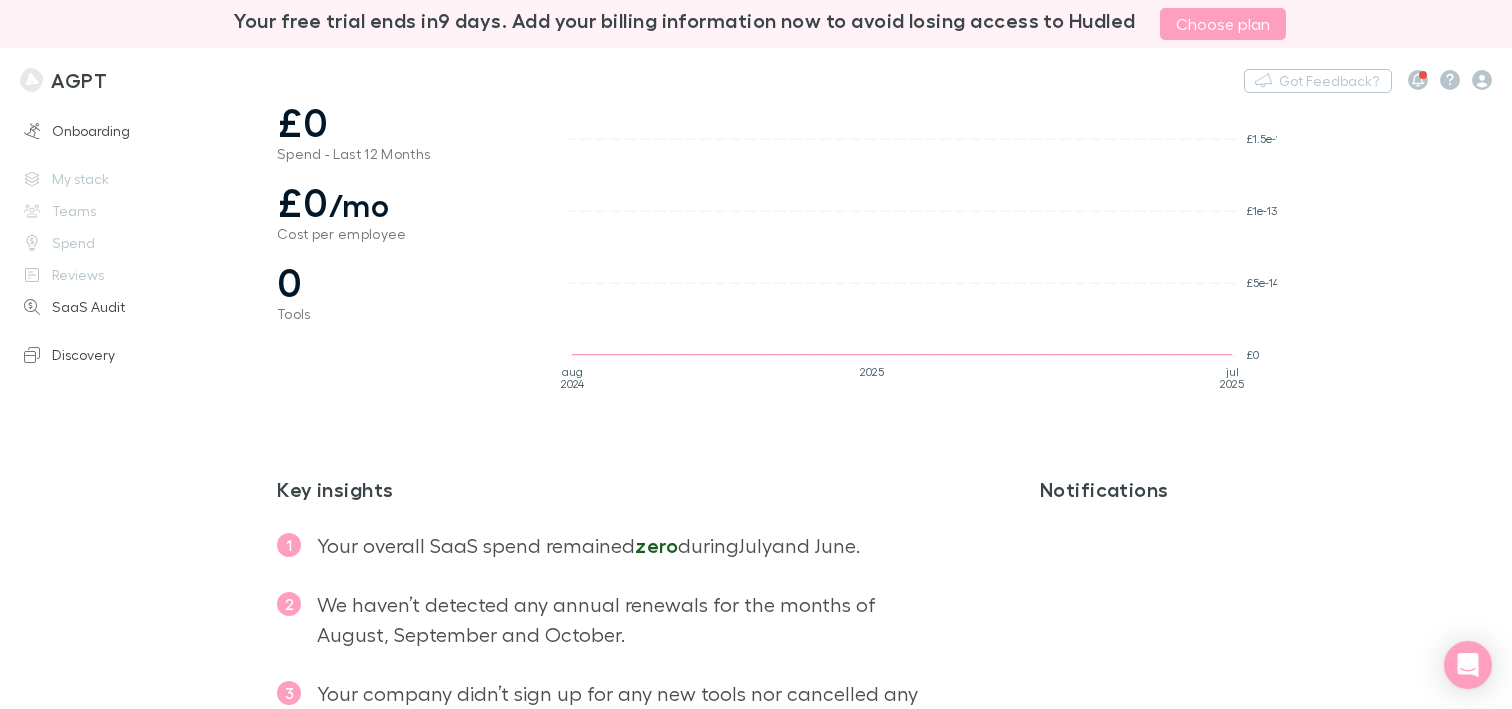scroll, scrollTop: 0, scrollLeft: 0, axis: both 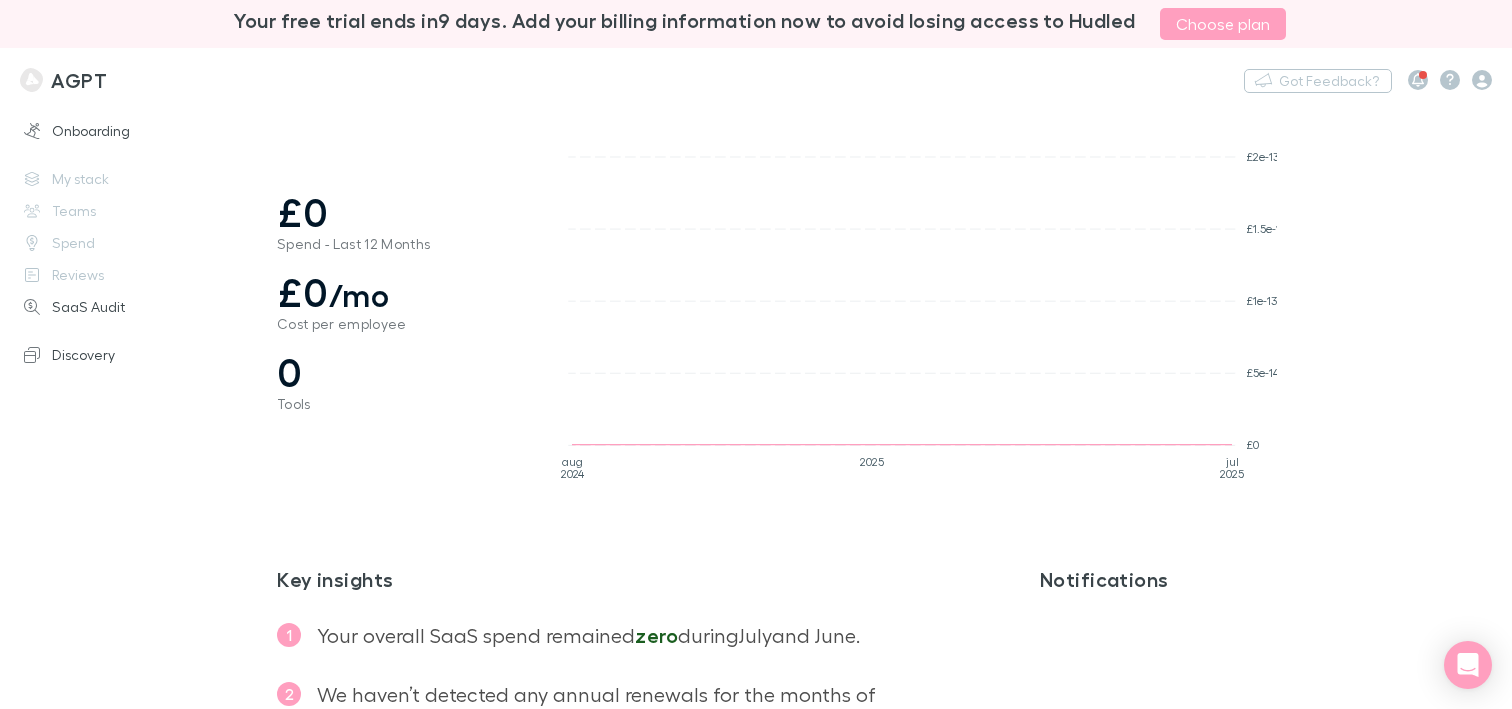 click on "Onboarding My stack Teams Spend Reviews SaaS Audit Discovery" at bounding box center [125, 394] 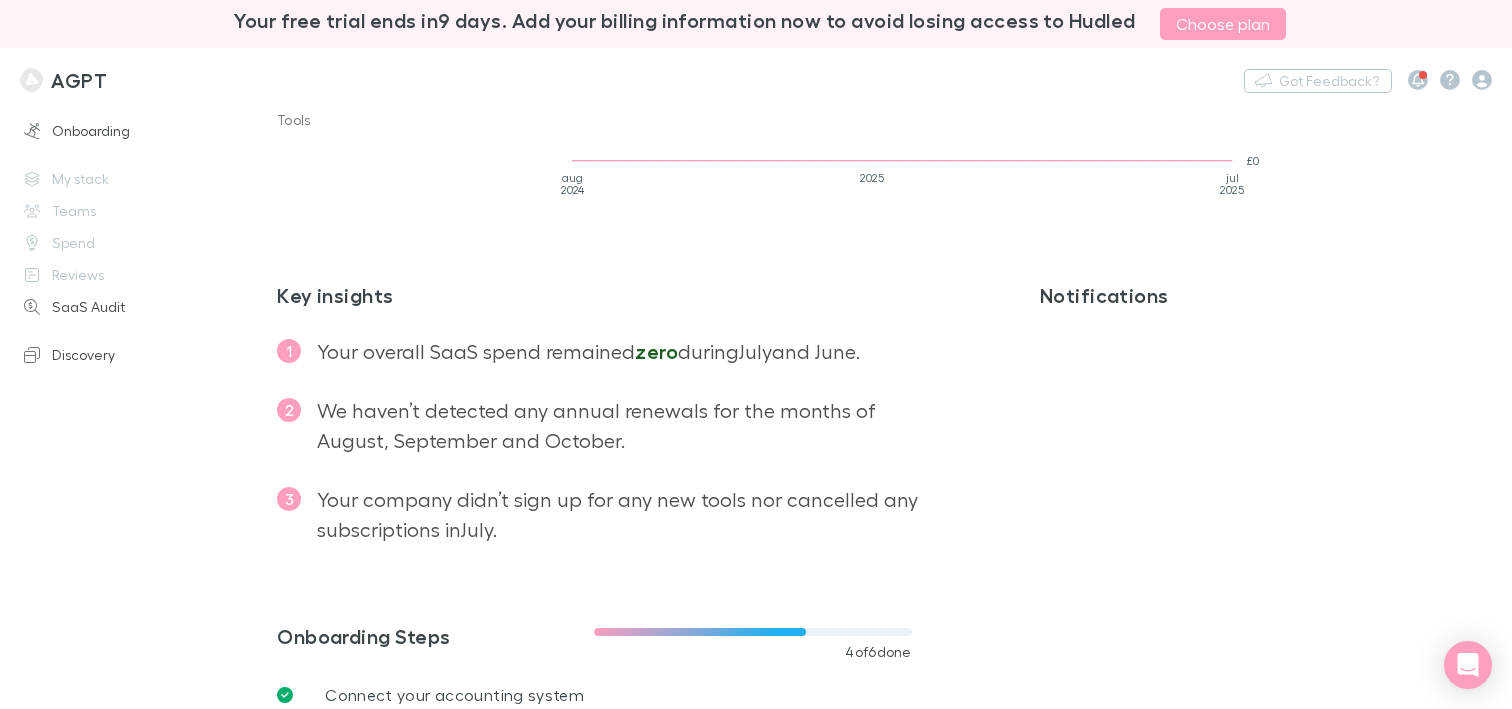 scroll, scrollTop: 0, scrollLeft: 0, axis: both 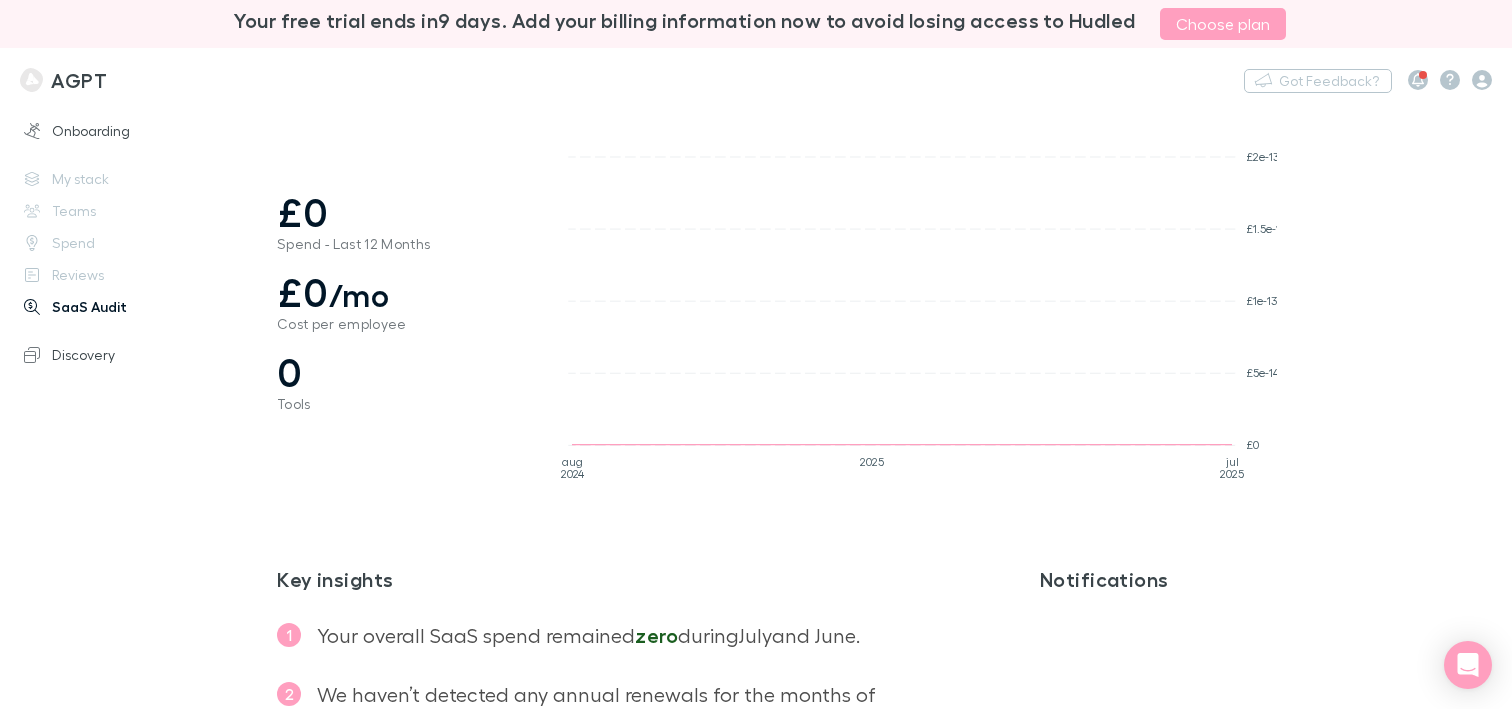 click on "SaaS Audit" at bounding box center (125, 307) 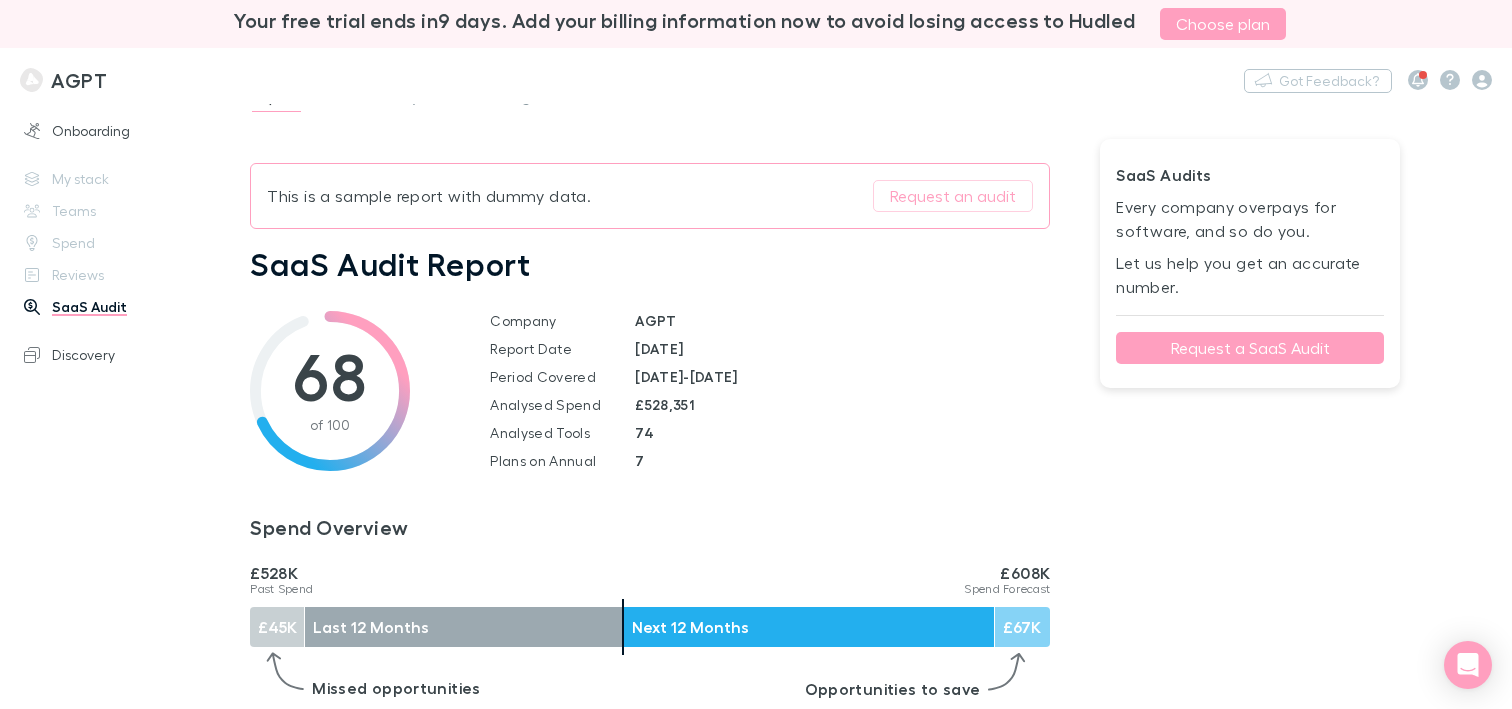 scroll, scrollTop: 0, scrollLeft: 0, axis: both 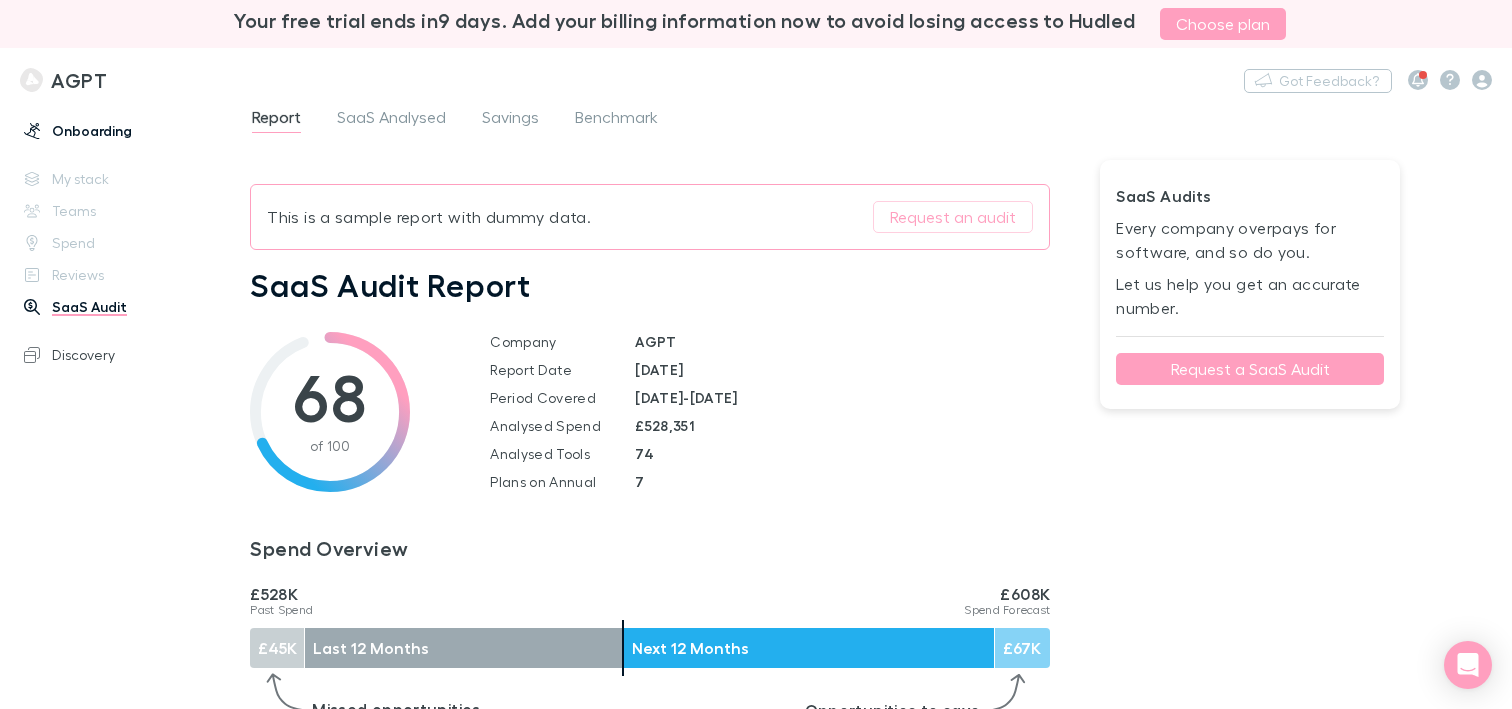 click on "Onboarding" at bounding box center [125, 131] 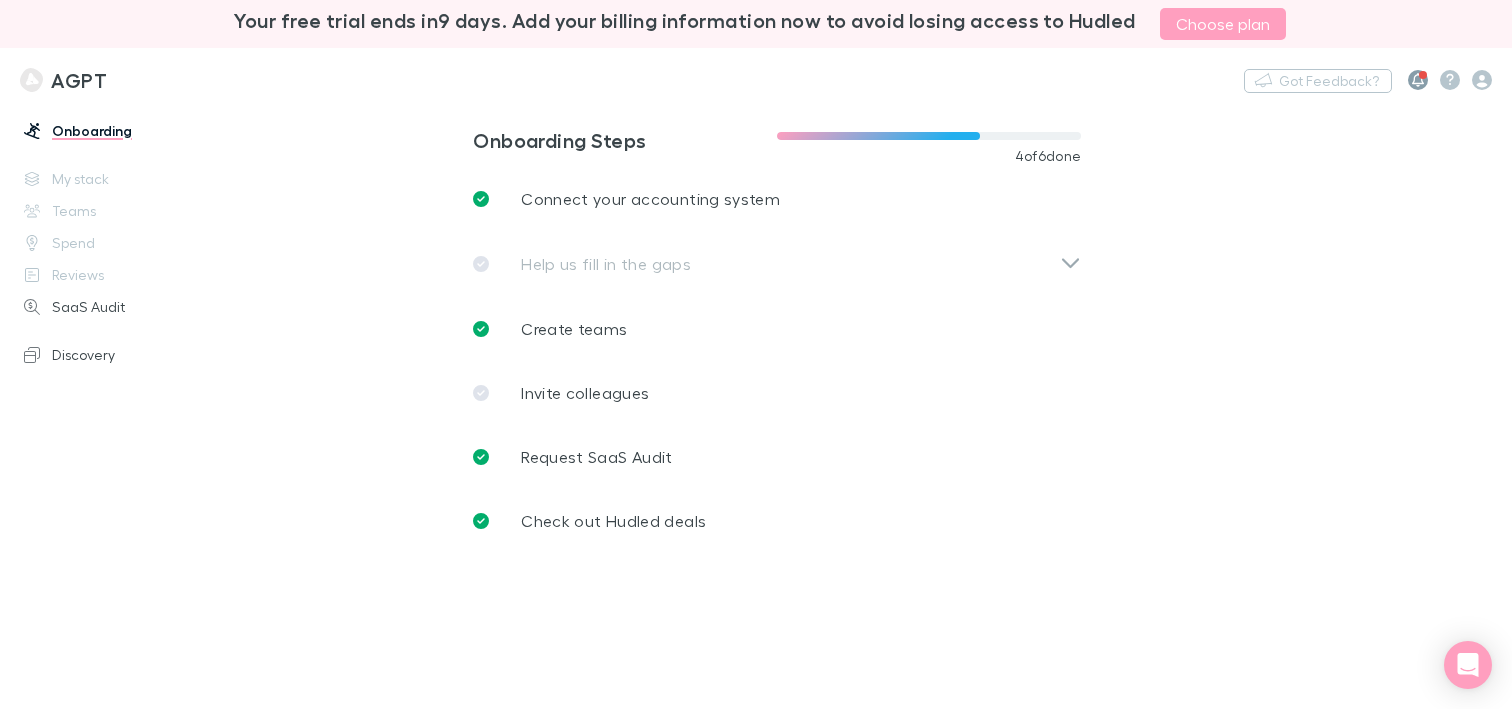 click 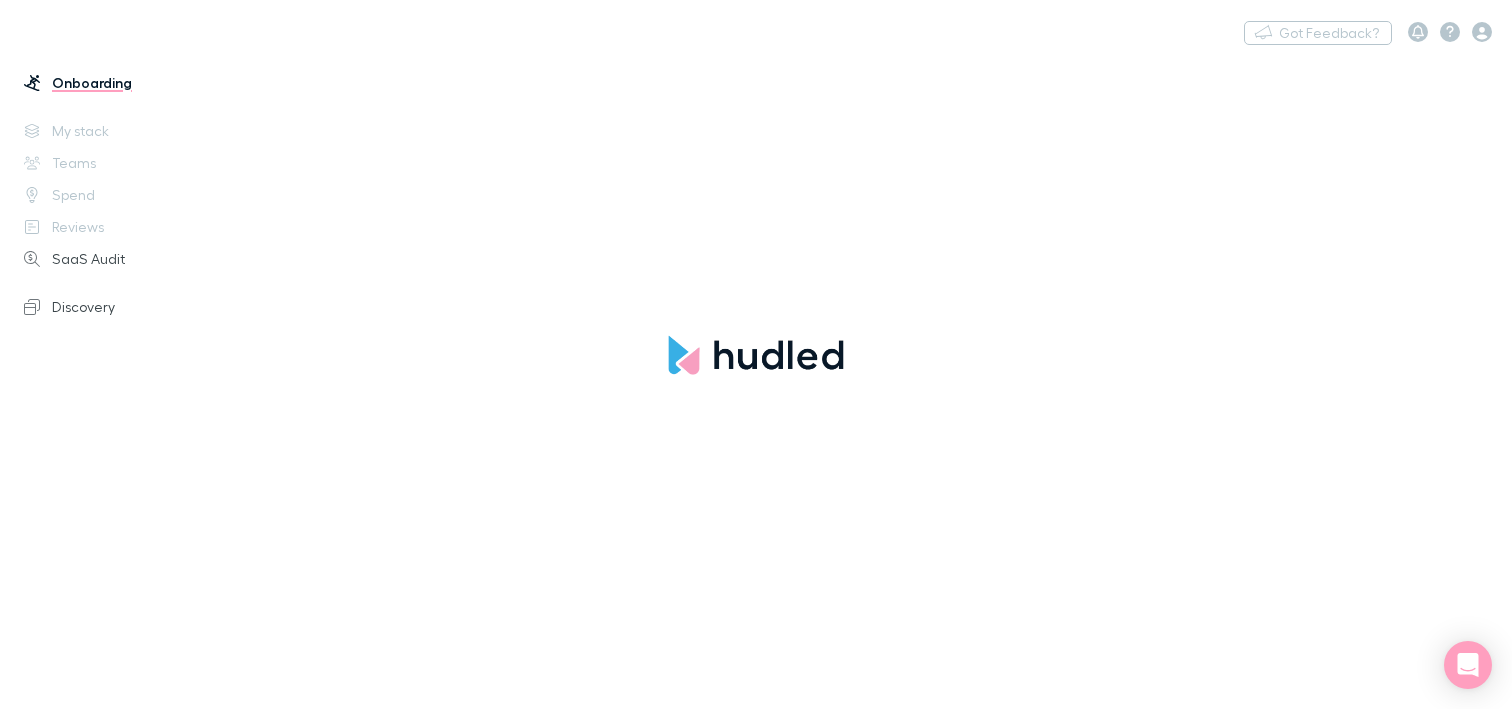 scroll, scrollTop: 0, scrollLeft: 0, axis: both 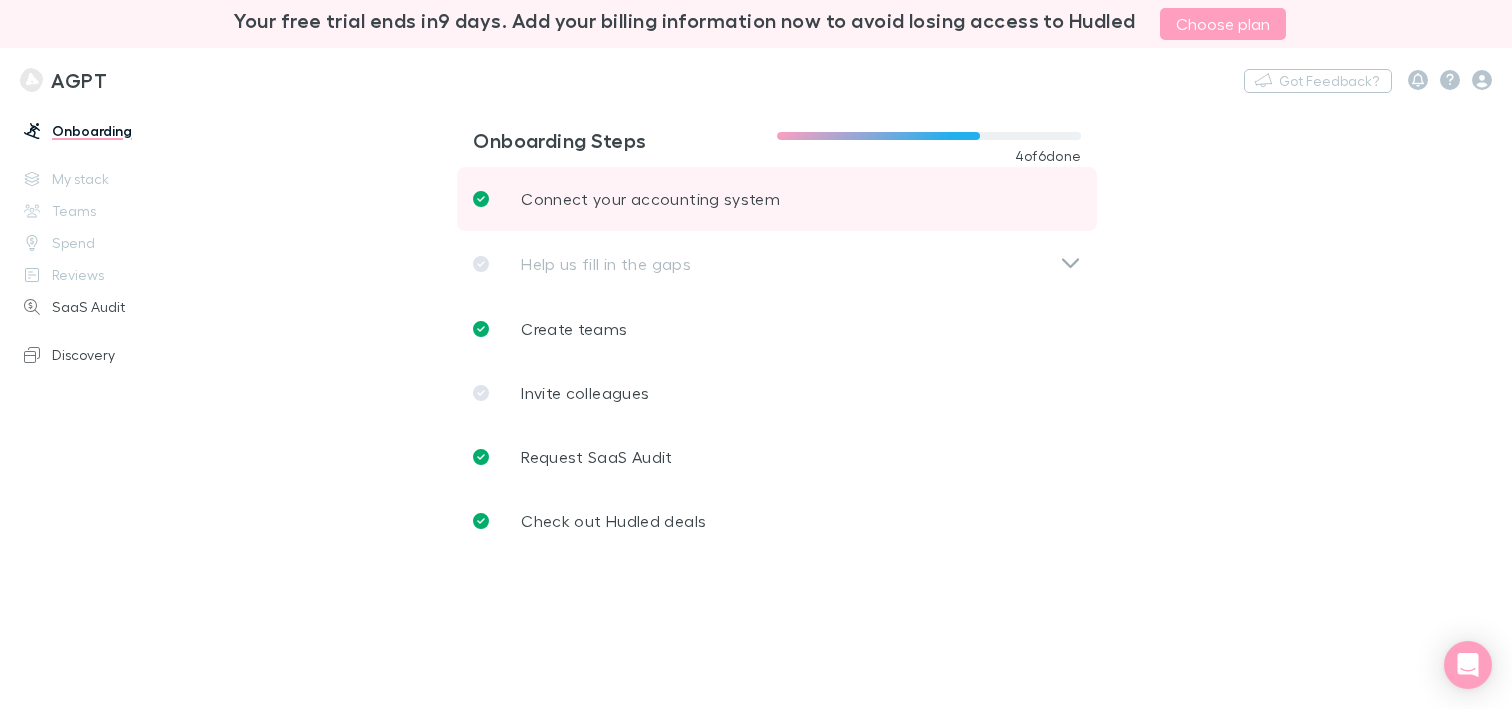 click on "Connect your accounting system" at bounding box center (650, 199) 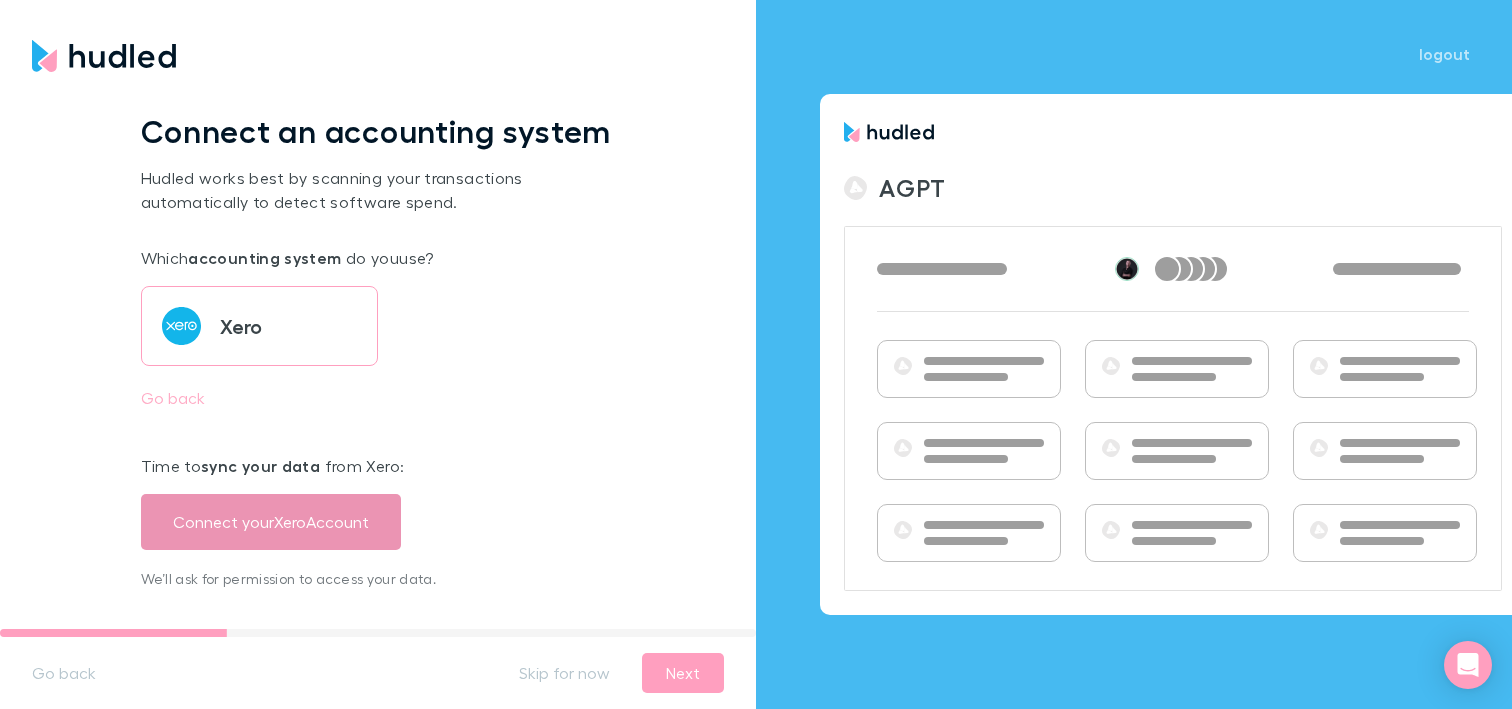 click on "Connect your  Xero  Account" at bounding box center (271, 522) 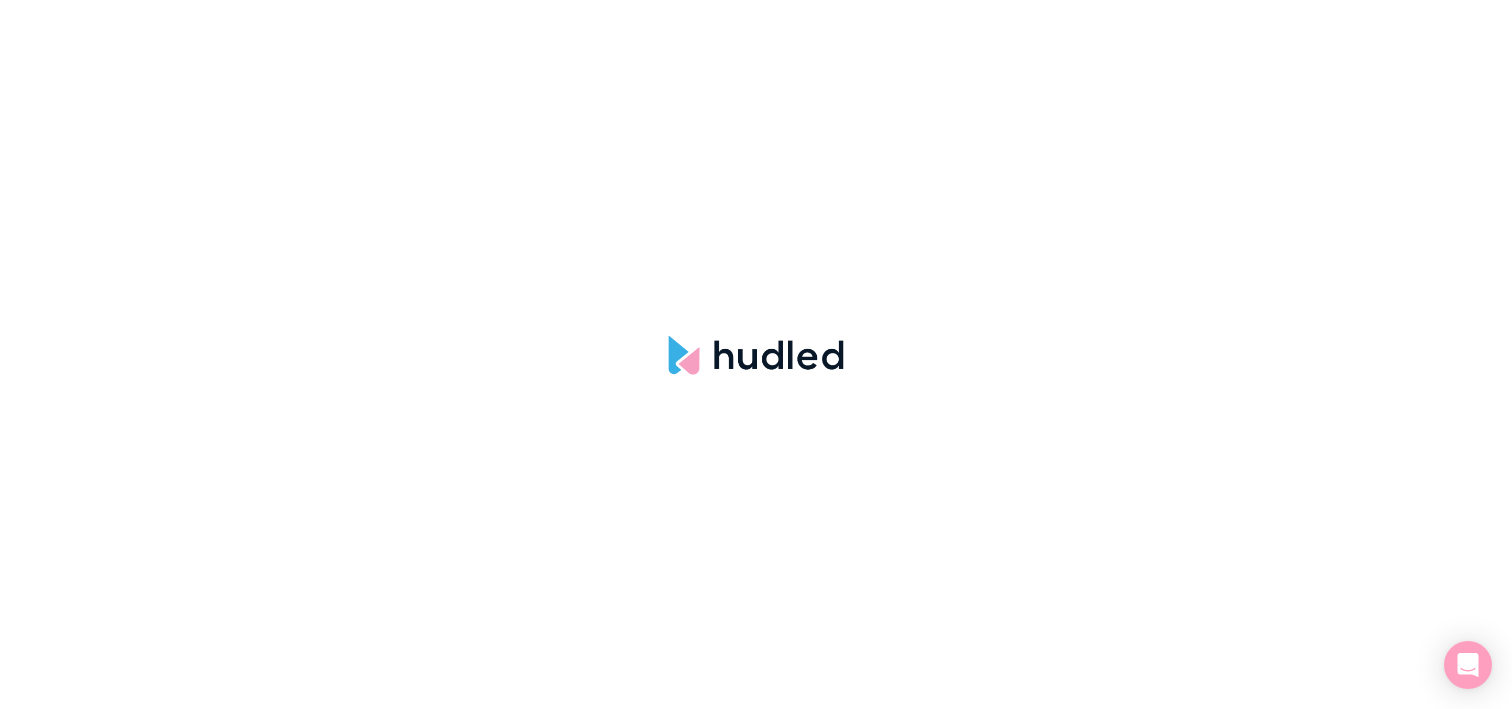 scroll, scrollTop: 0, scrollLeft: 0, axis: both 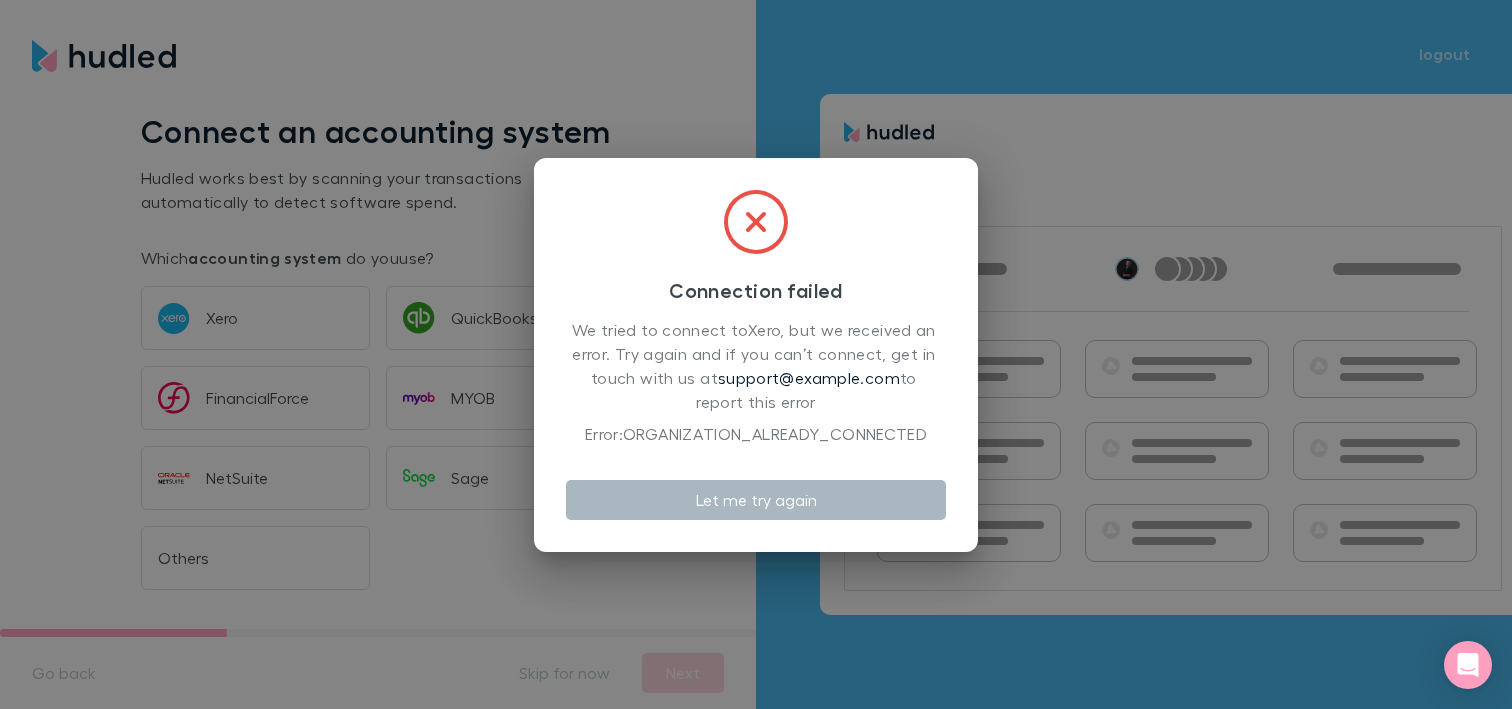 click on "Let me try again" at bounding box center (756, 500) 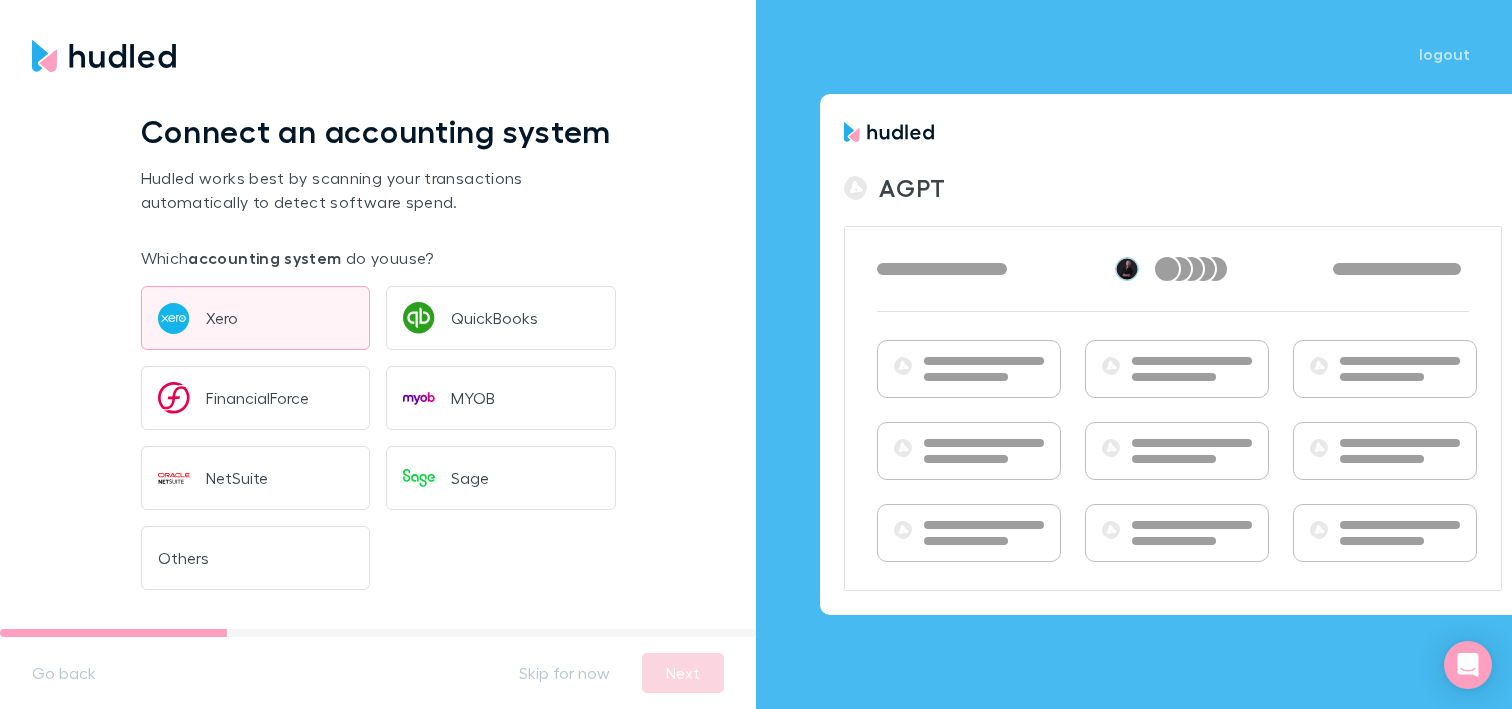 click on "Xero" at bounding box center [256, 318] 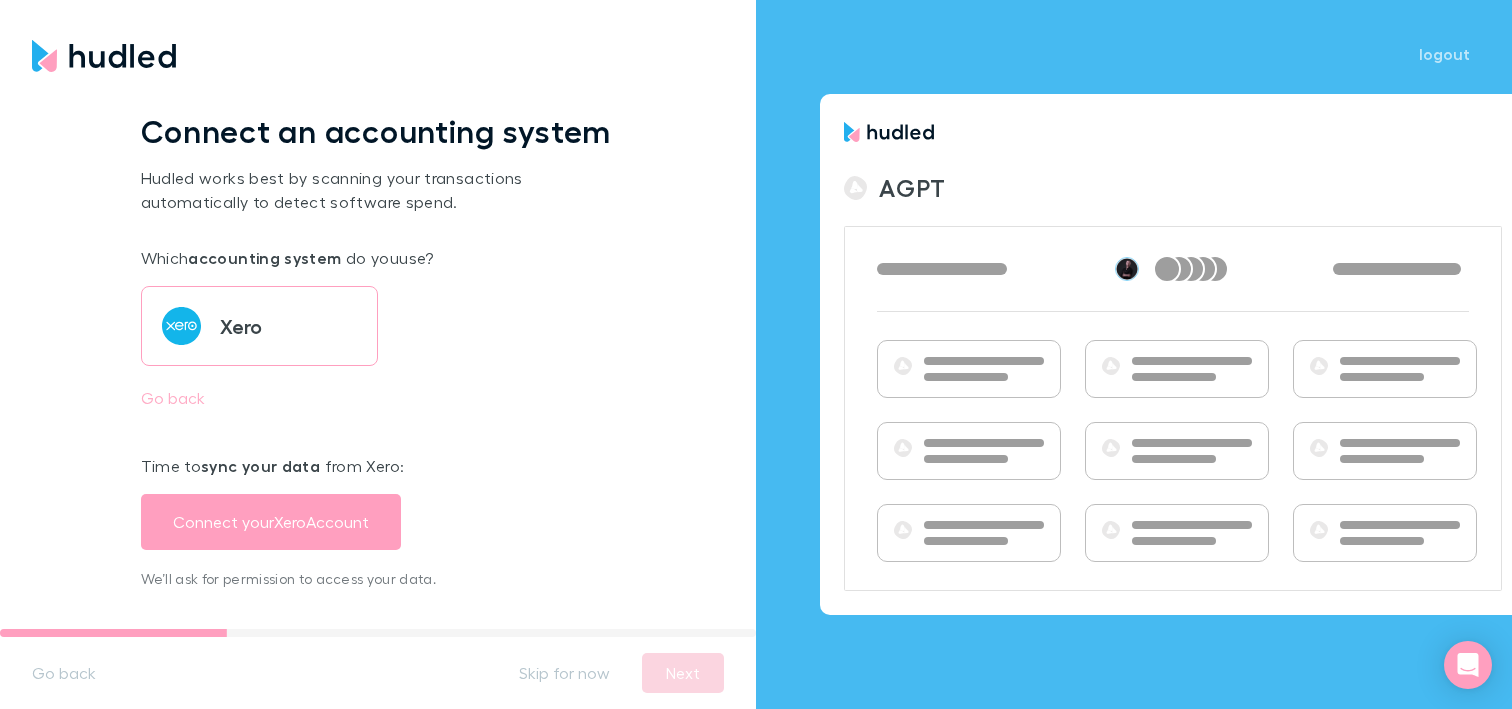 click on "Time to  sync your data   from Xero : Connect your  Xero  Account We’ll ask for permission to access your data." at bounding box center [378, 502] 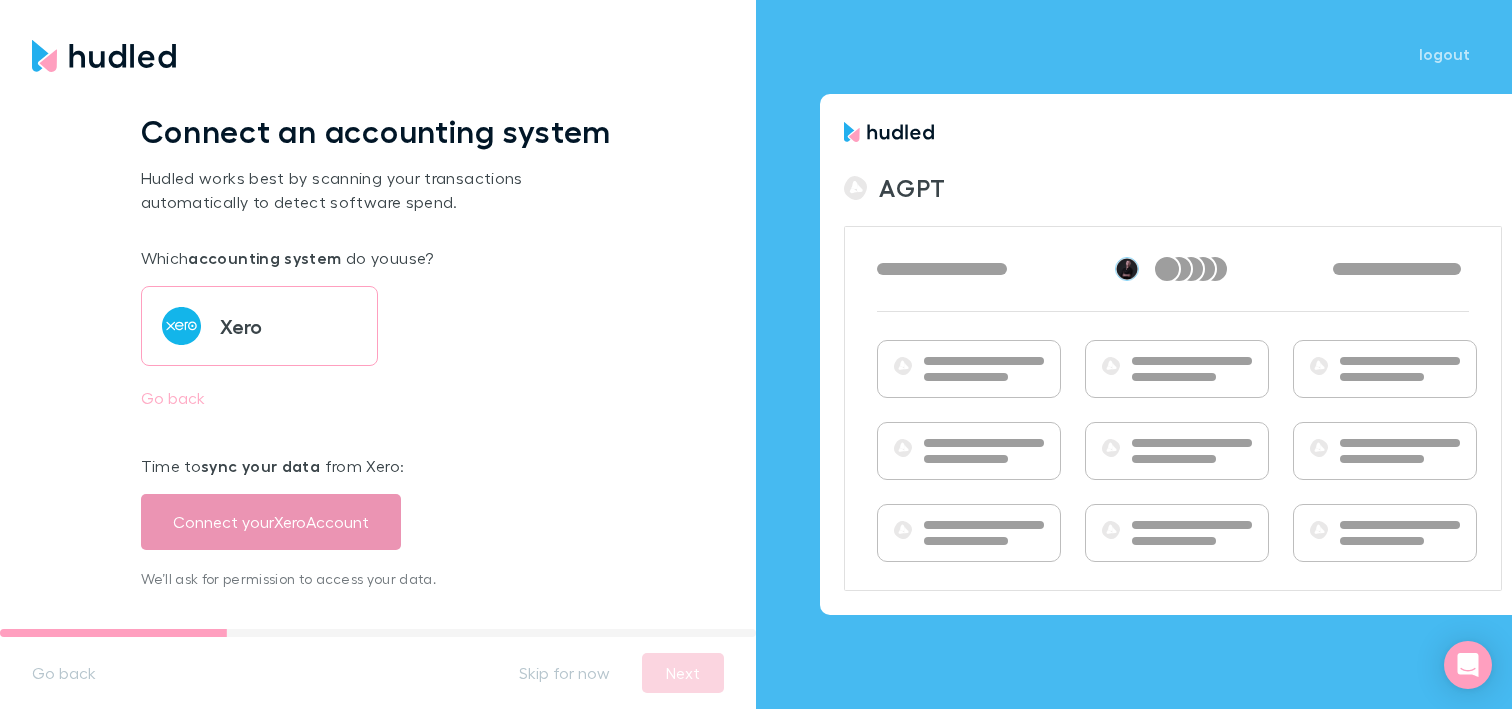 click on "Connect your  Xero  Account" at bounding box center (271, 522) 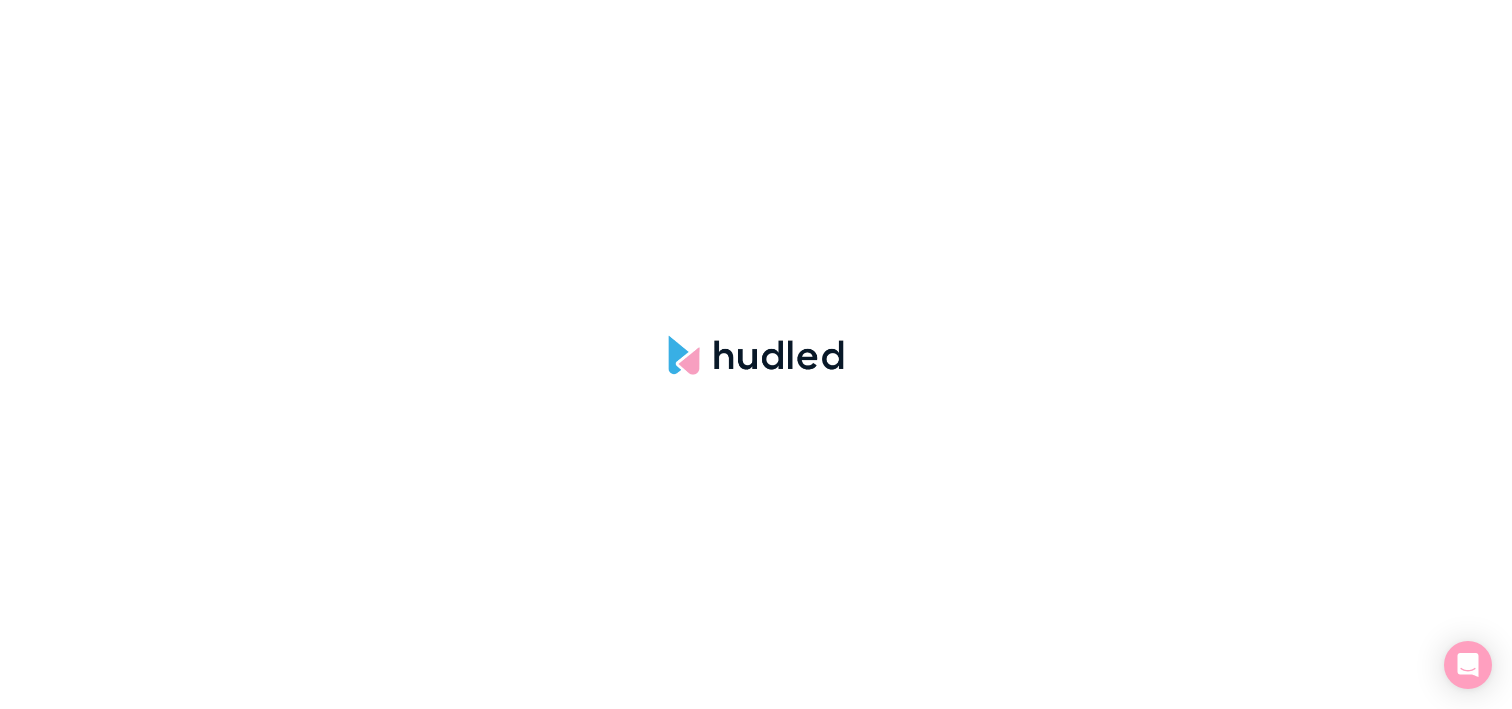 scroll, scrollTop: 0, scrollLeft: 0, axis: both 